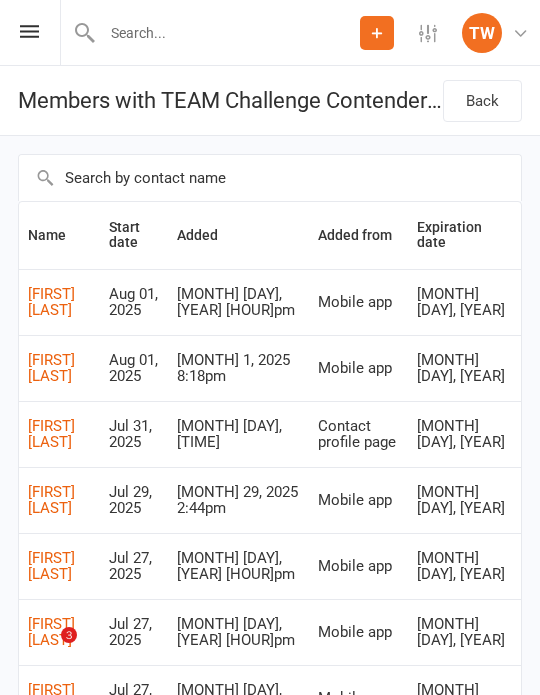 scroll, scrollTop: 413, scrollLeft: 0, axis: vertical 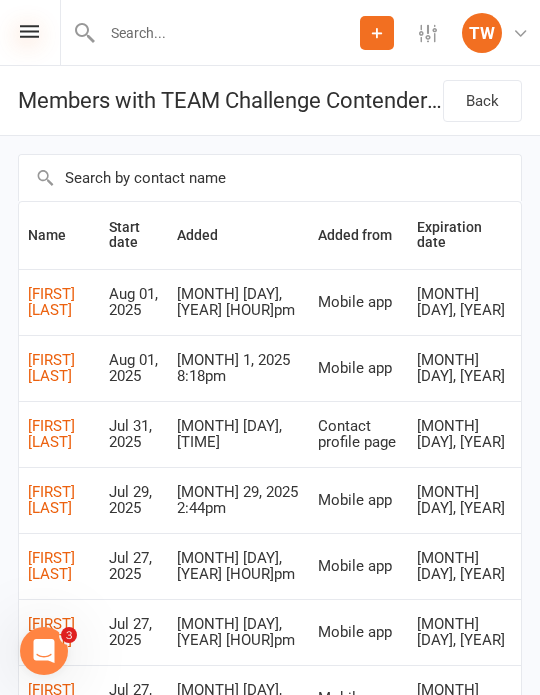 click at bounding box center (29, 31) 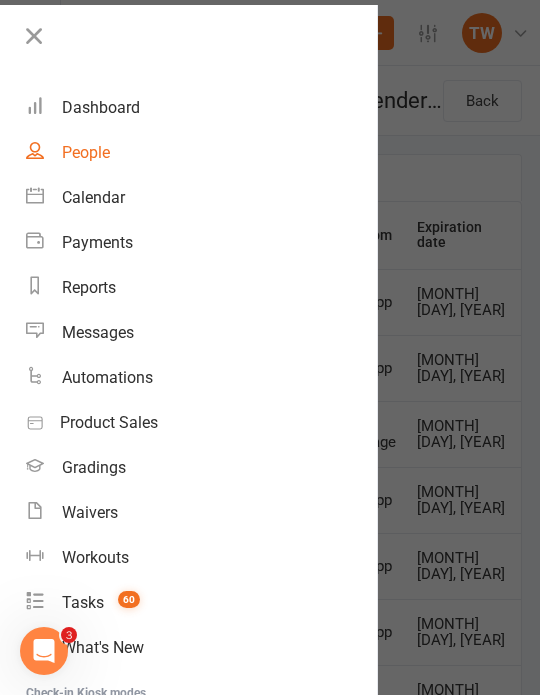click on "People" at bounding box center (201, 152) 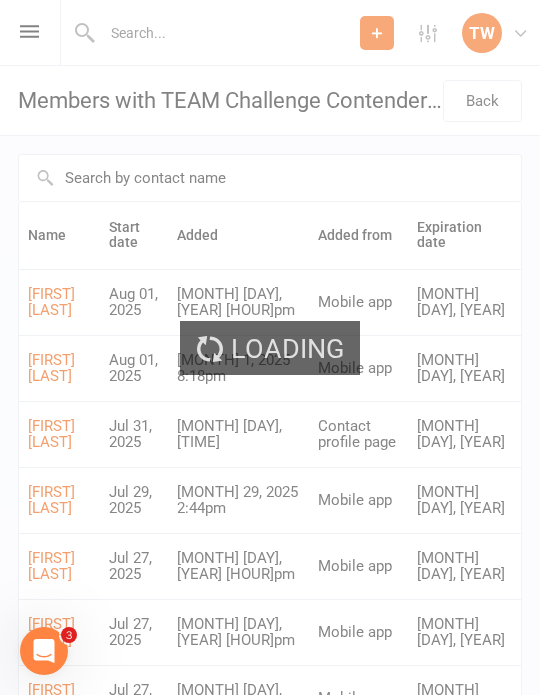 select on "100" 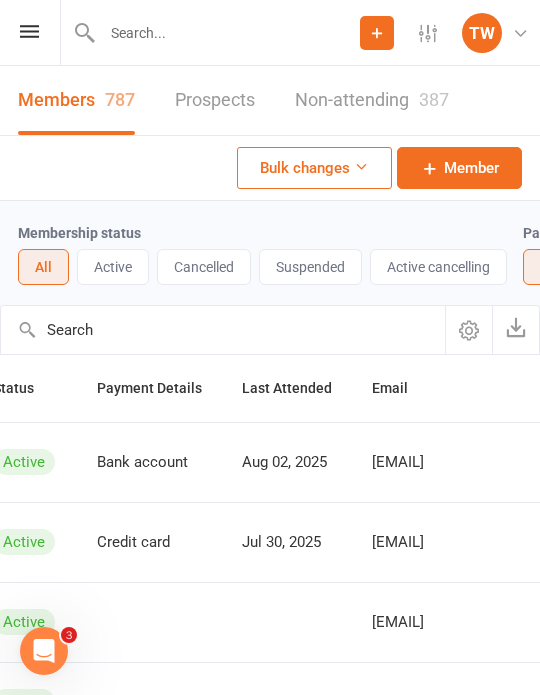 scroll, scrollTop: 0, scrollLeft: 263, axis: horizontal 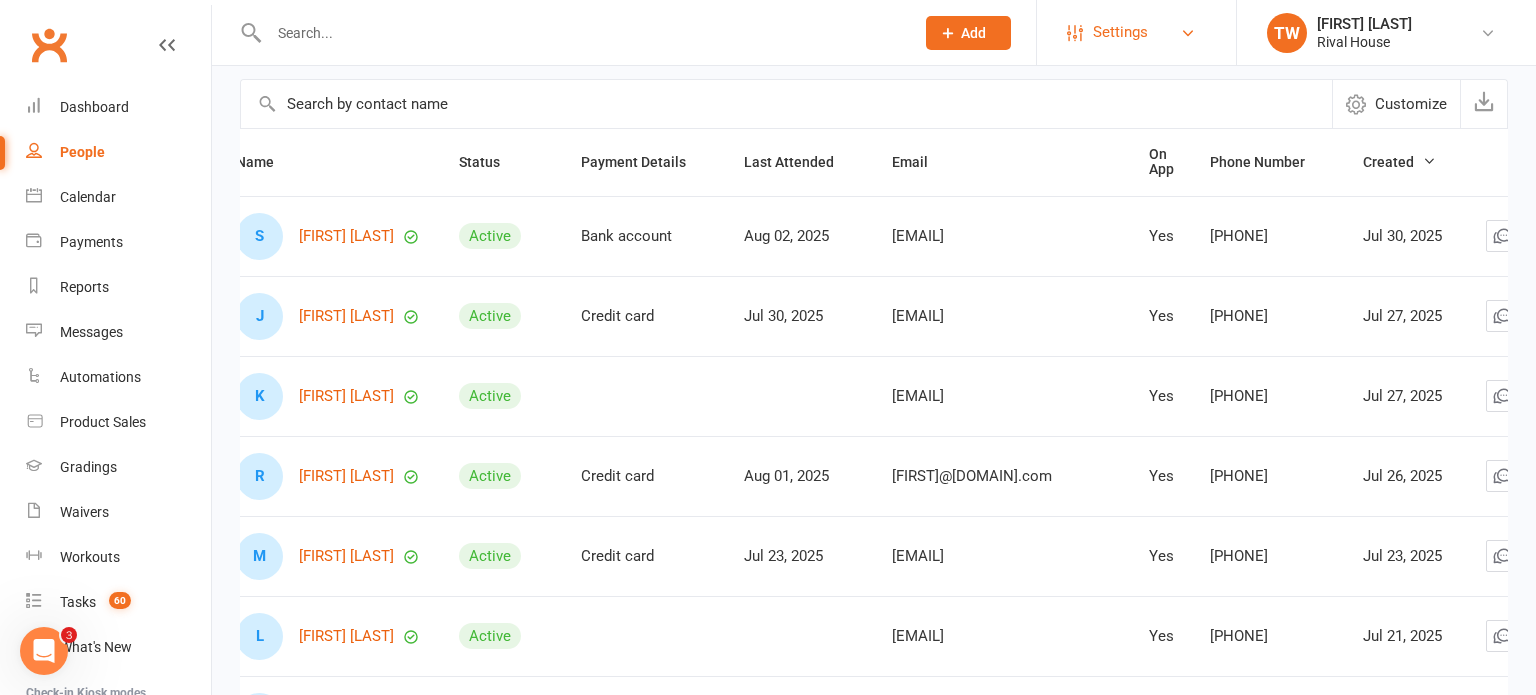 click on "Settings" at bounding box center (1120, 32) 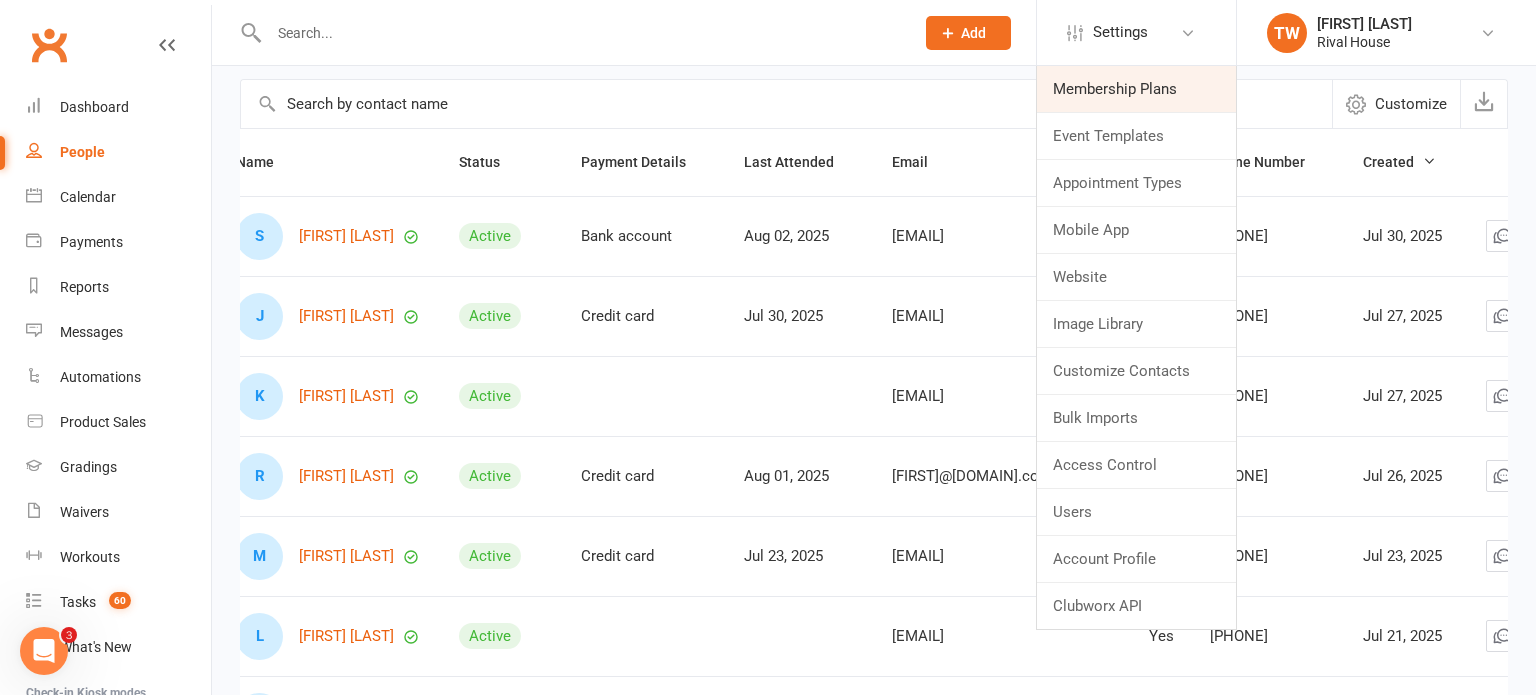 click on "Membership Plans" at bounding box center [1136, 89] 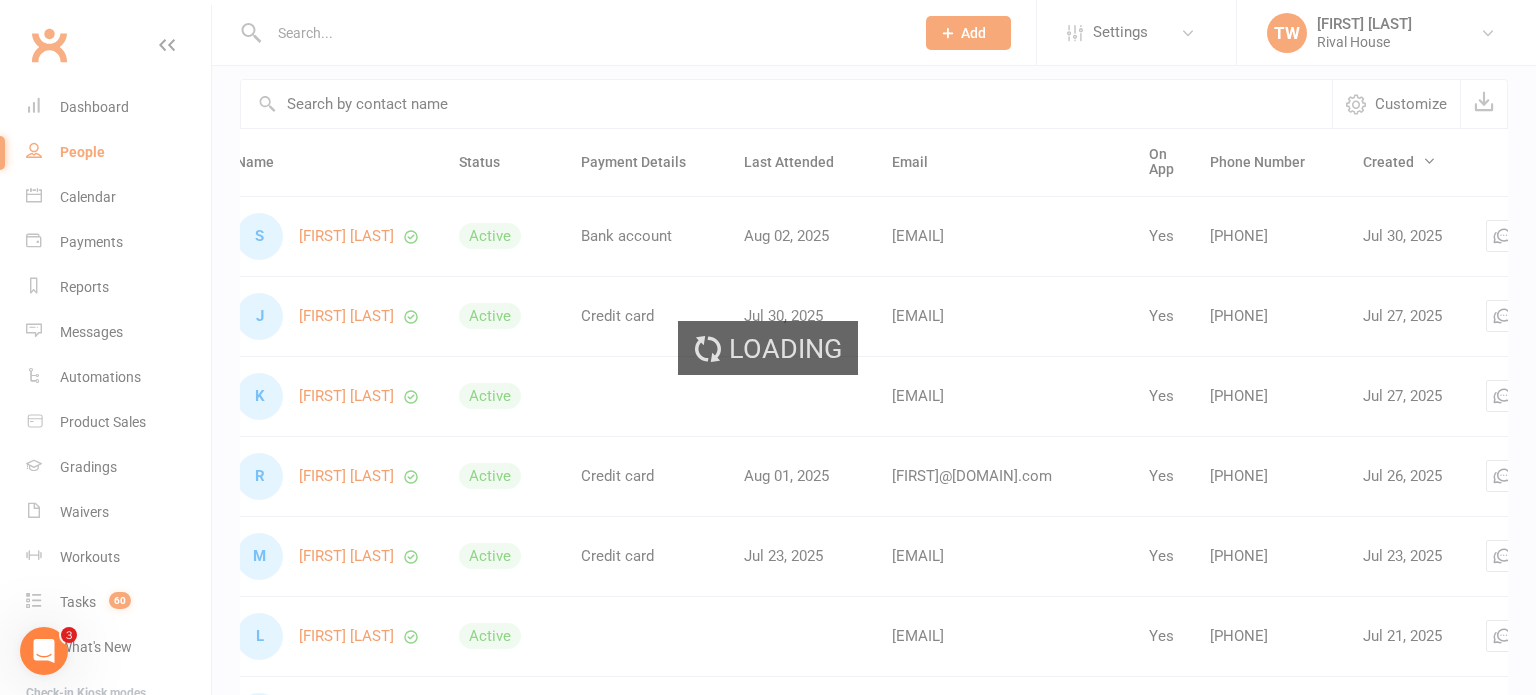 select on "100" 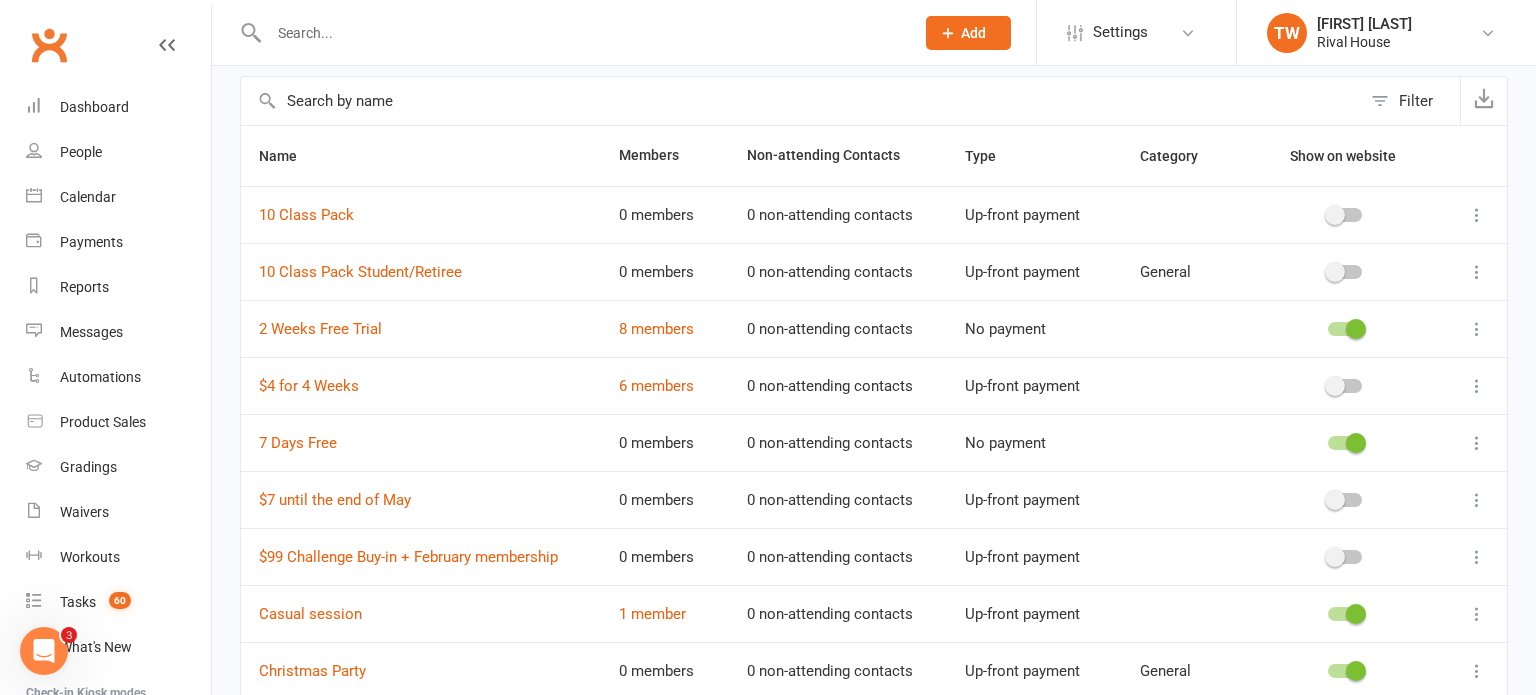 scroll, scrollTop: 89, scrollLeft: 0, axis: vertical 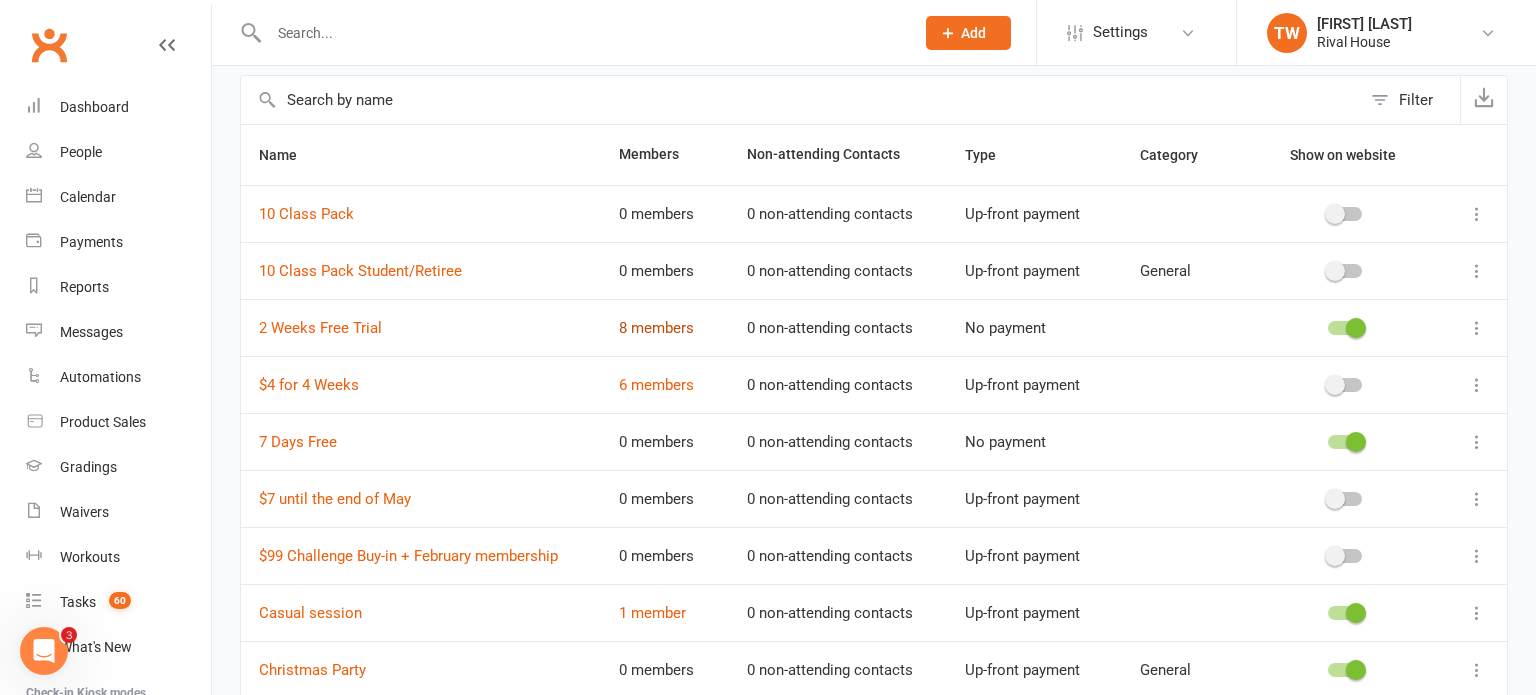 click on "8 members" at bounding box center (656, 328) 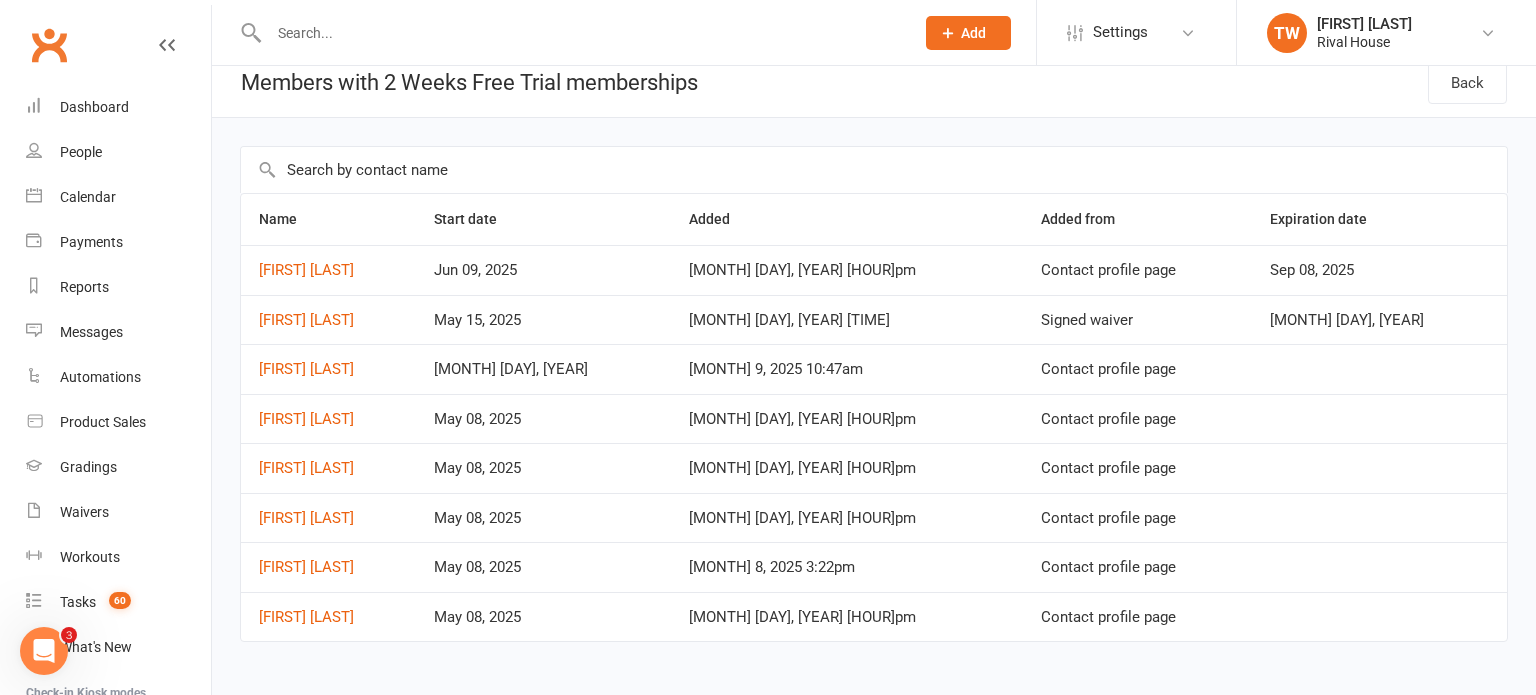 scroll, scrollTop: 19, scrollLeft: 0, axis: vertical 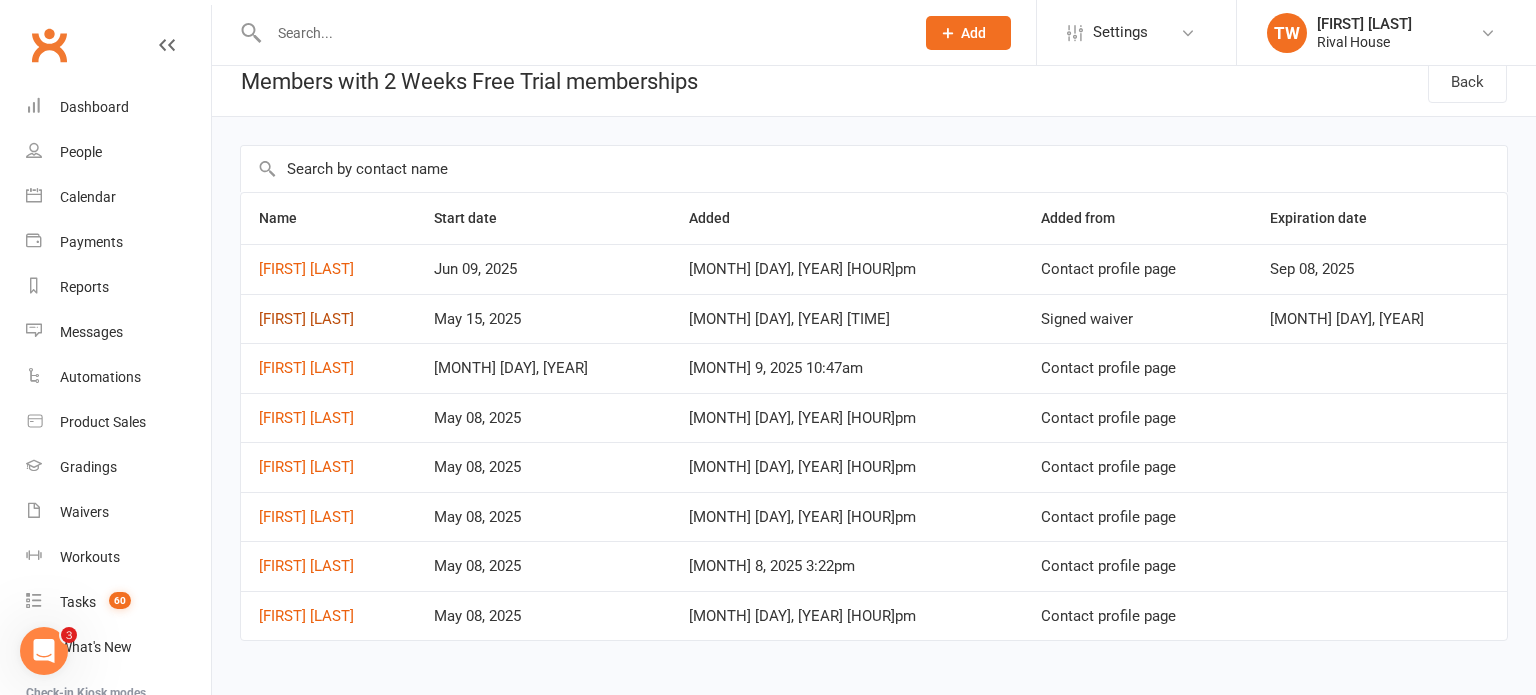 click on "[FIRST] [LAST]" at bounding box center (306, 319) 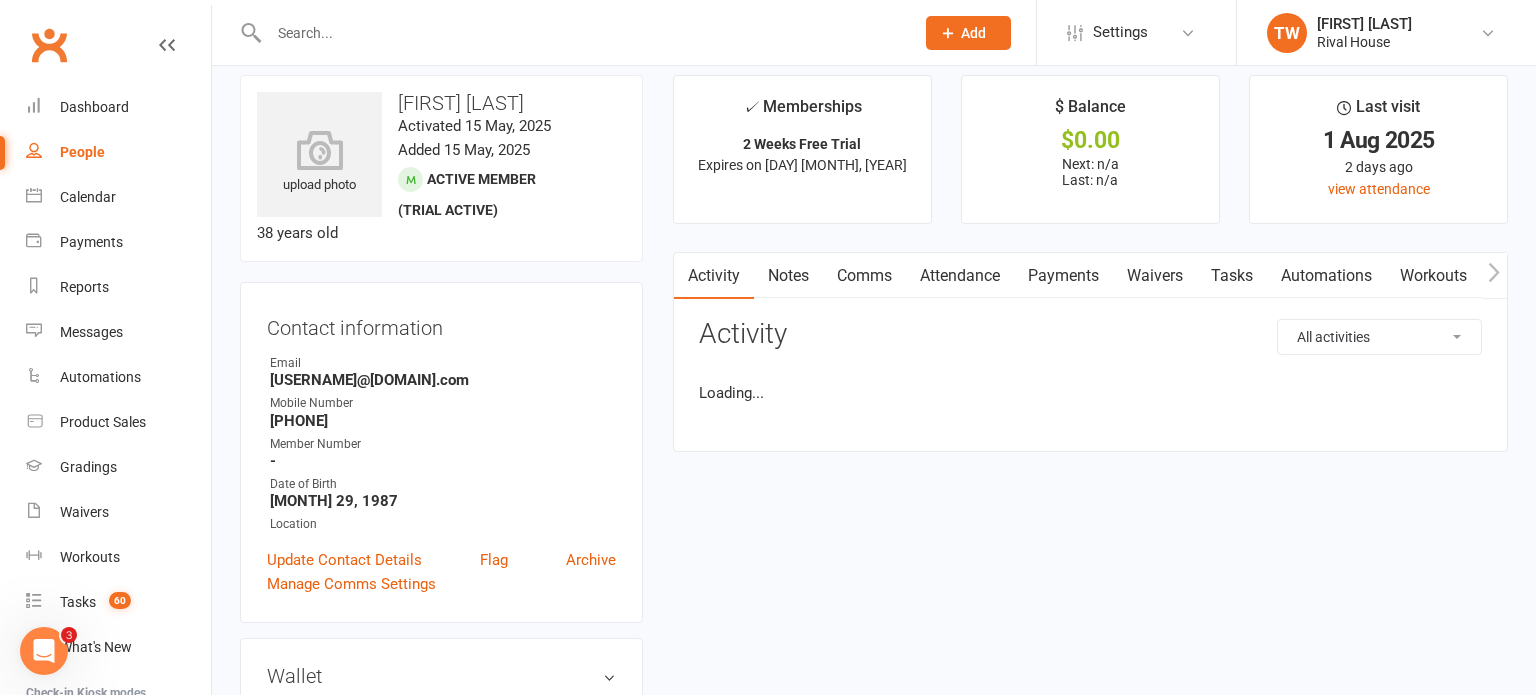 scroll, scrollTop: 0, scrollLeft: 0, axis: both 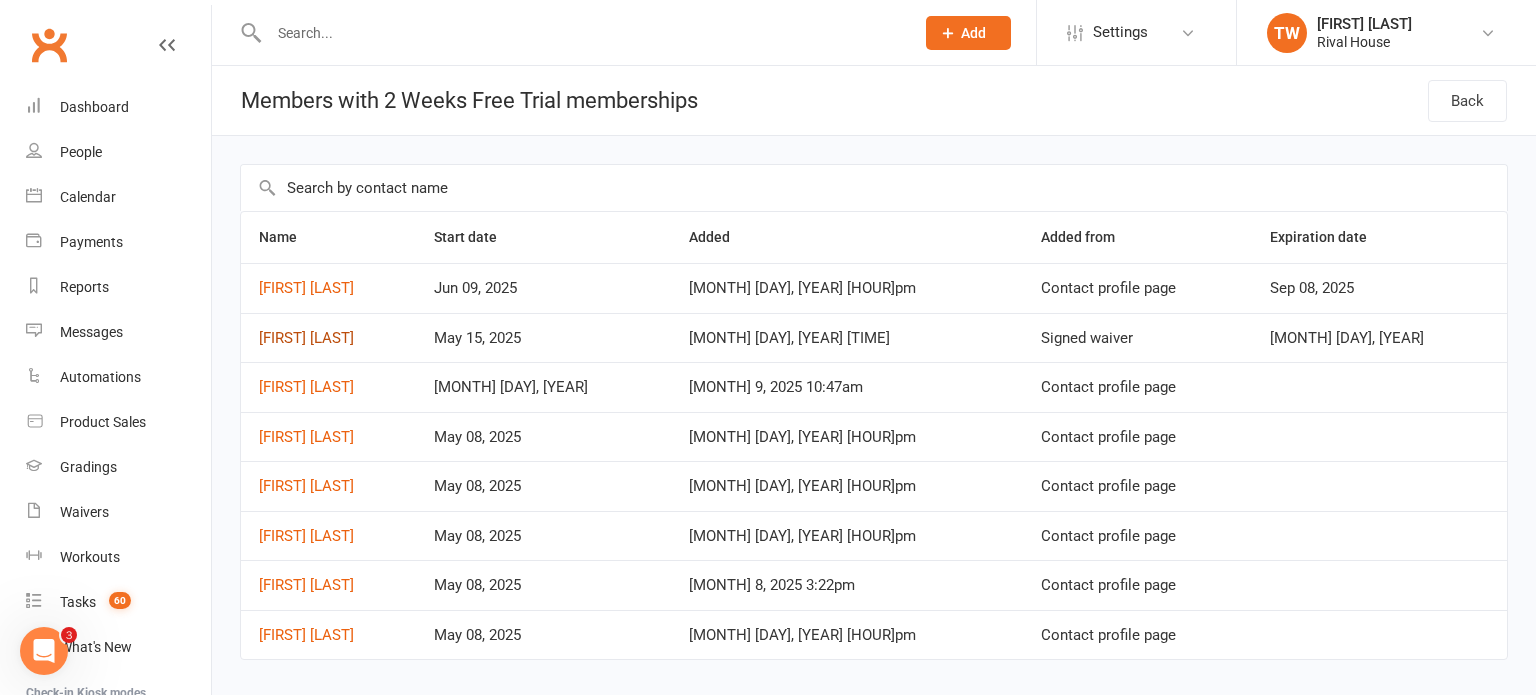 click on "[FIRST] [LAST]" at bounding box center [306, 338] 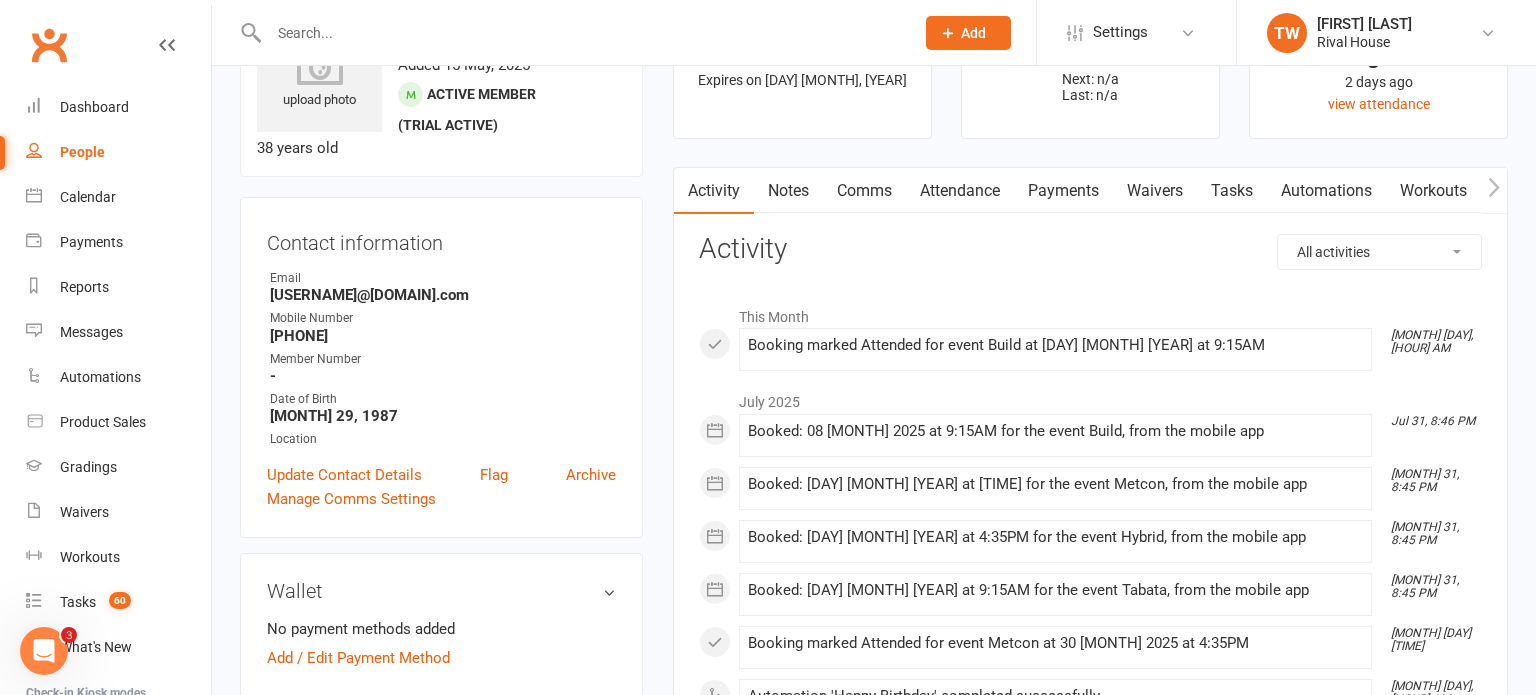 scroll, scrollTop: 89, scrollLeft: 0, axis: vertical 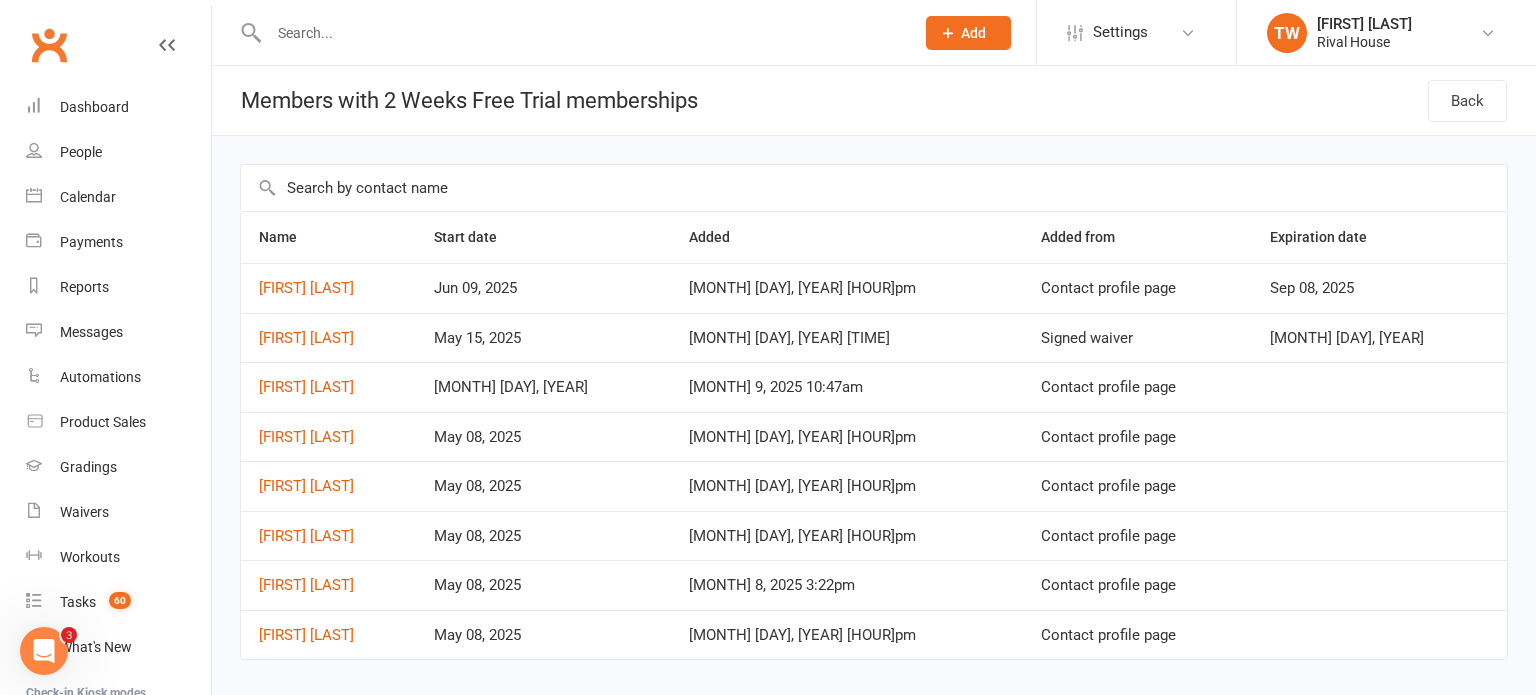 click on "[FIRST] [LAST]" at bounding box center (328, 288) 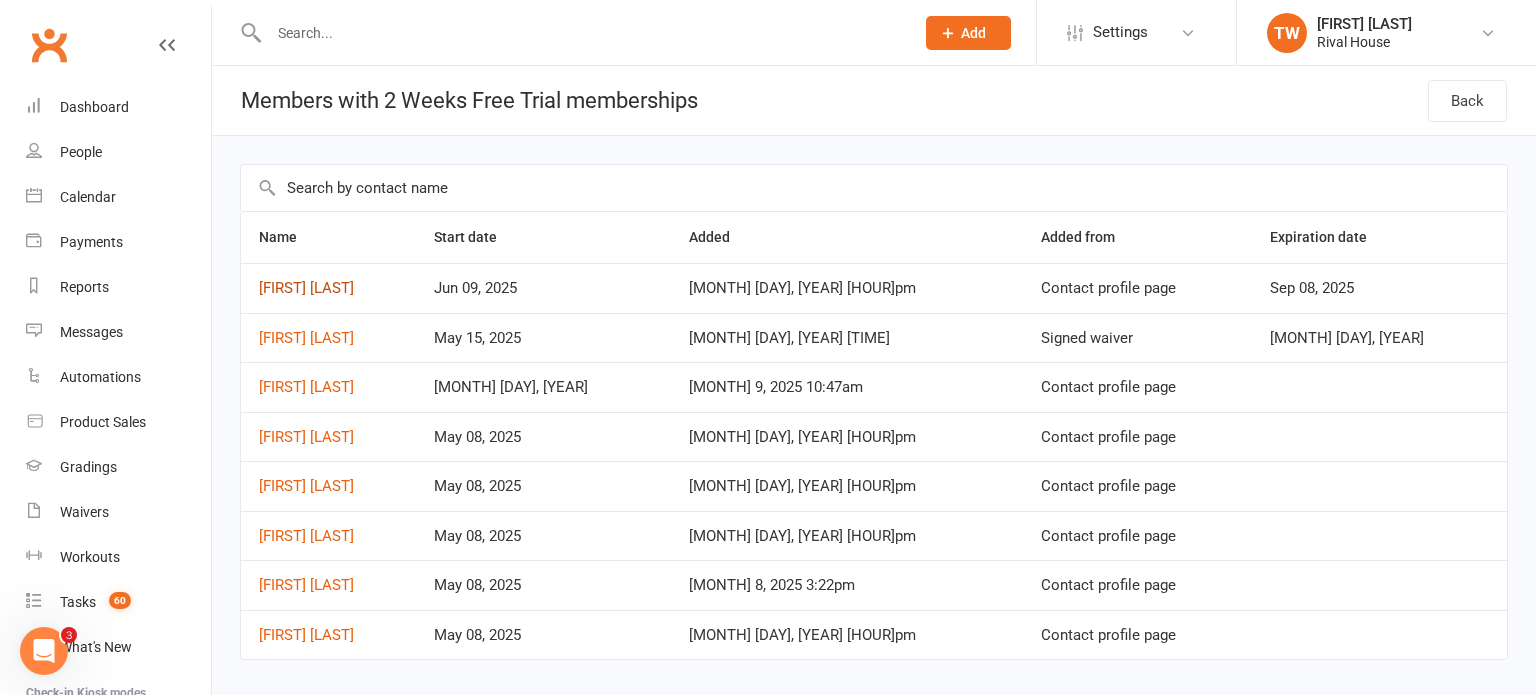 click on "[FIRST] [LAST]" at bounding box center (306, 288) 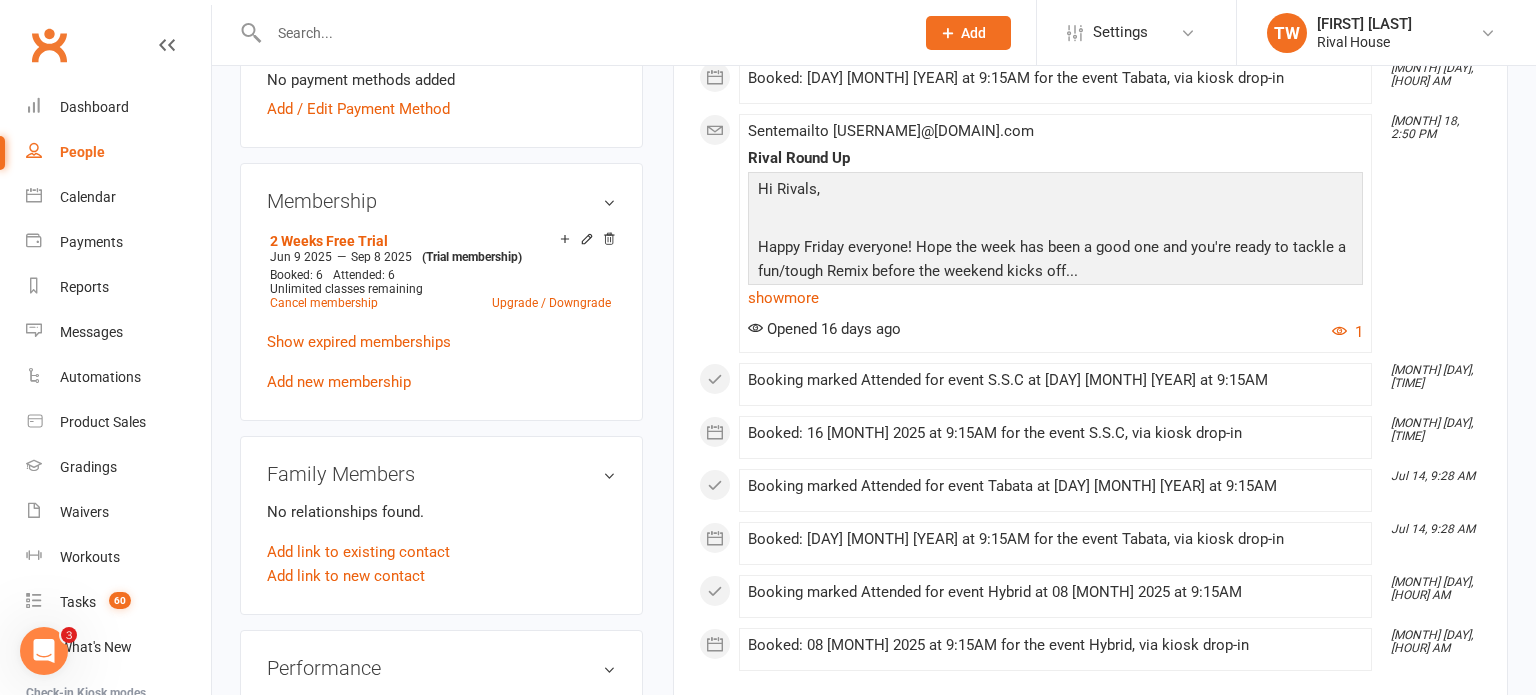 scroll, scrollTop: 659, scrollLeft: 0, axis: vertical 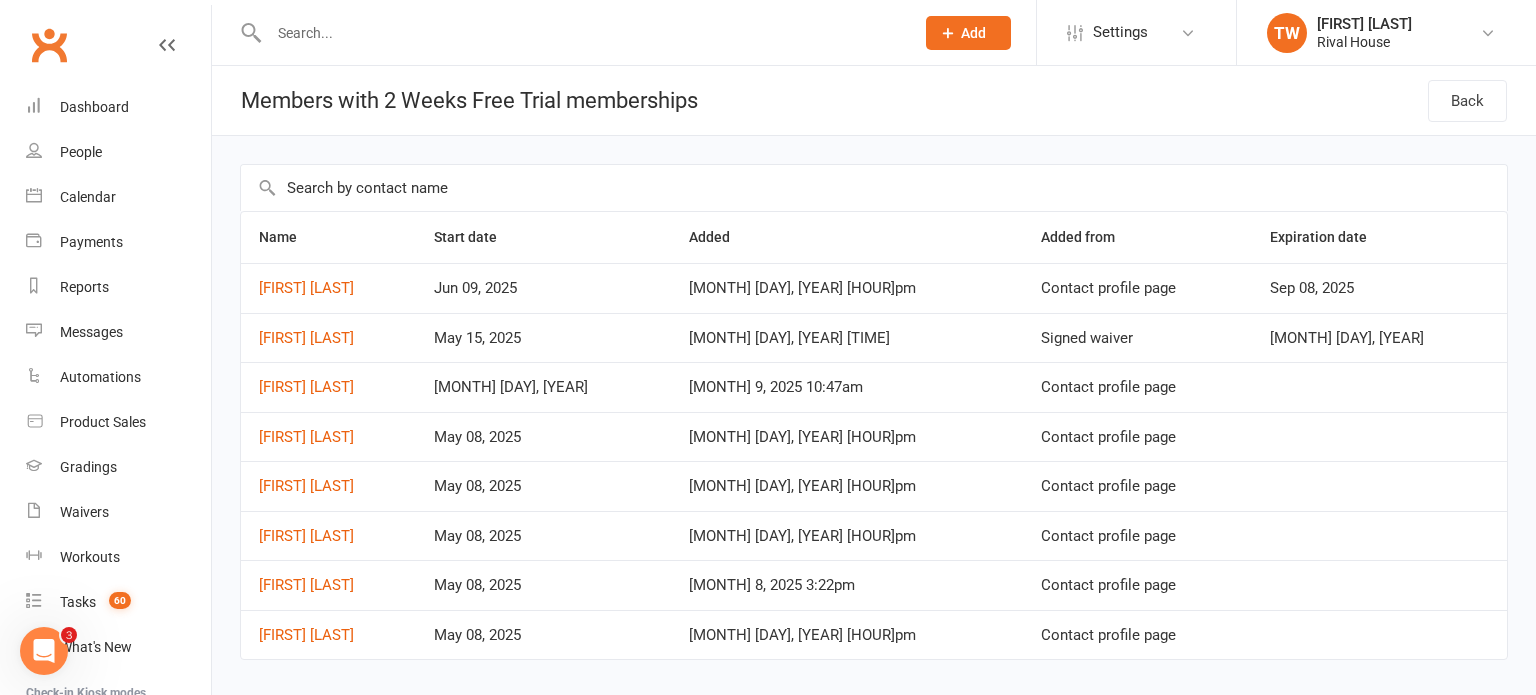 select on "100" 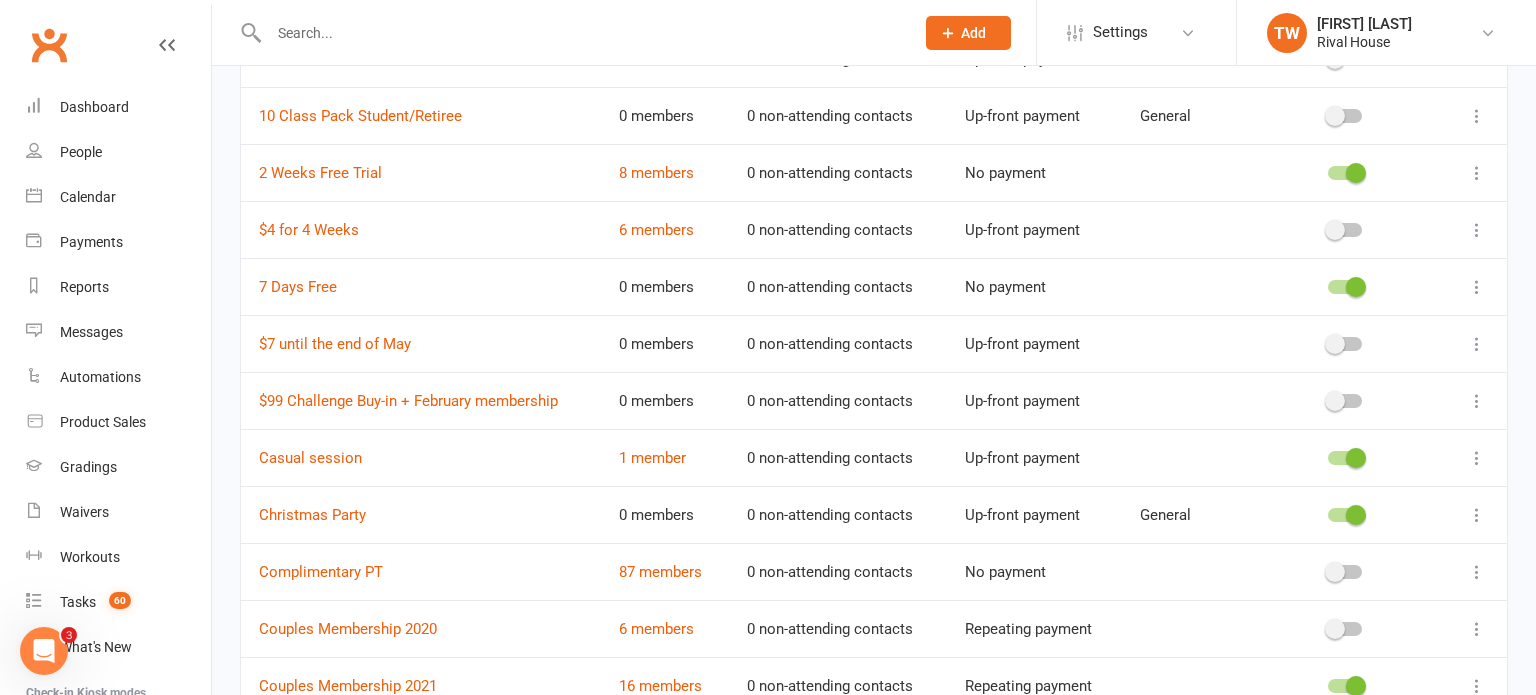 scroll, scrollTop: 250, scrollLeft: 0, axis: vertical 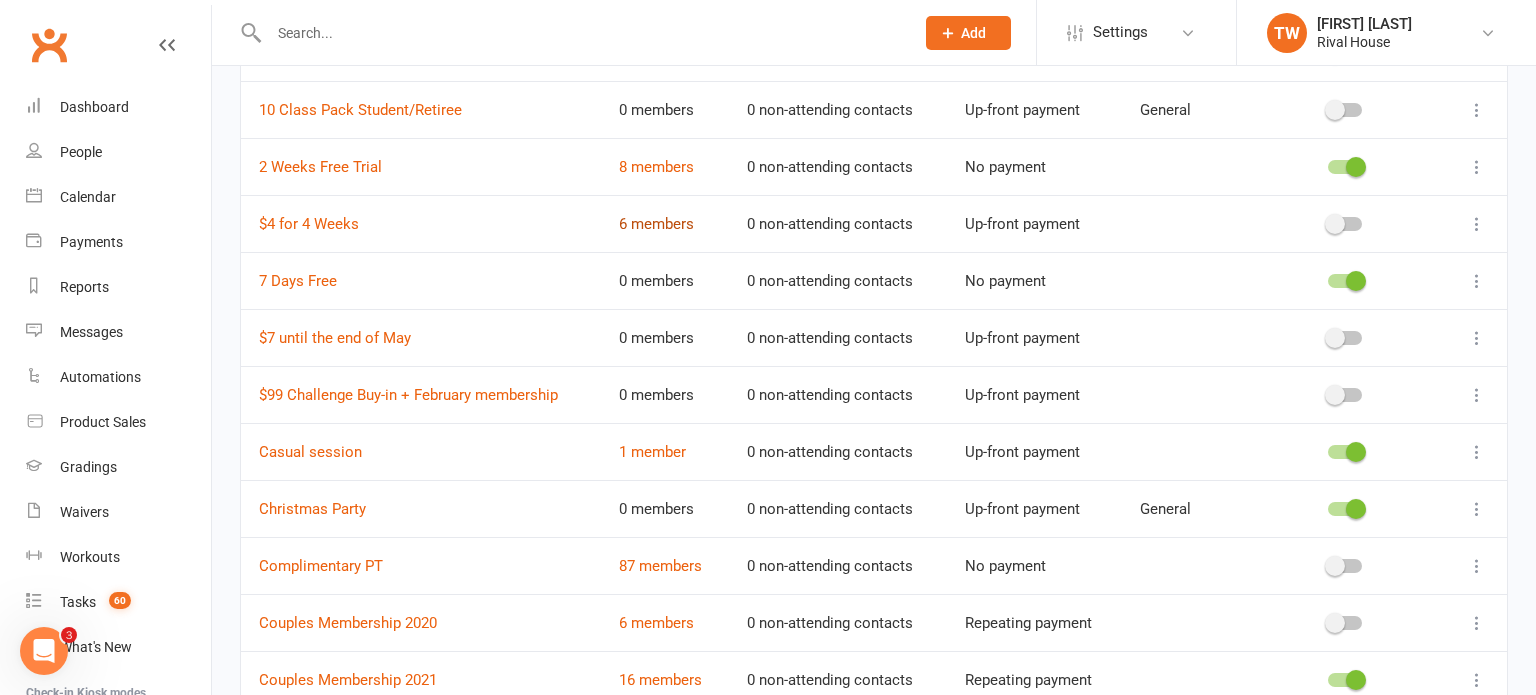 click on "6 members" at bounding box center [656, 224] 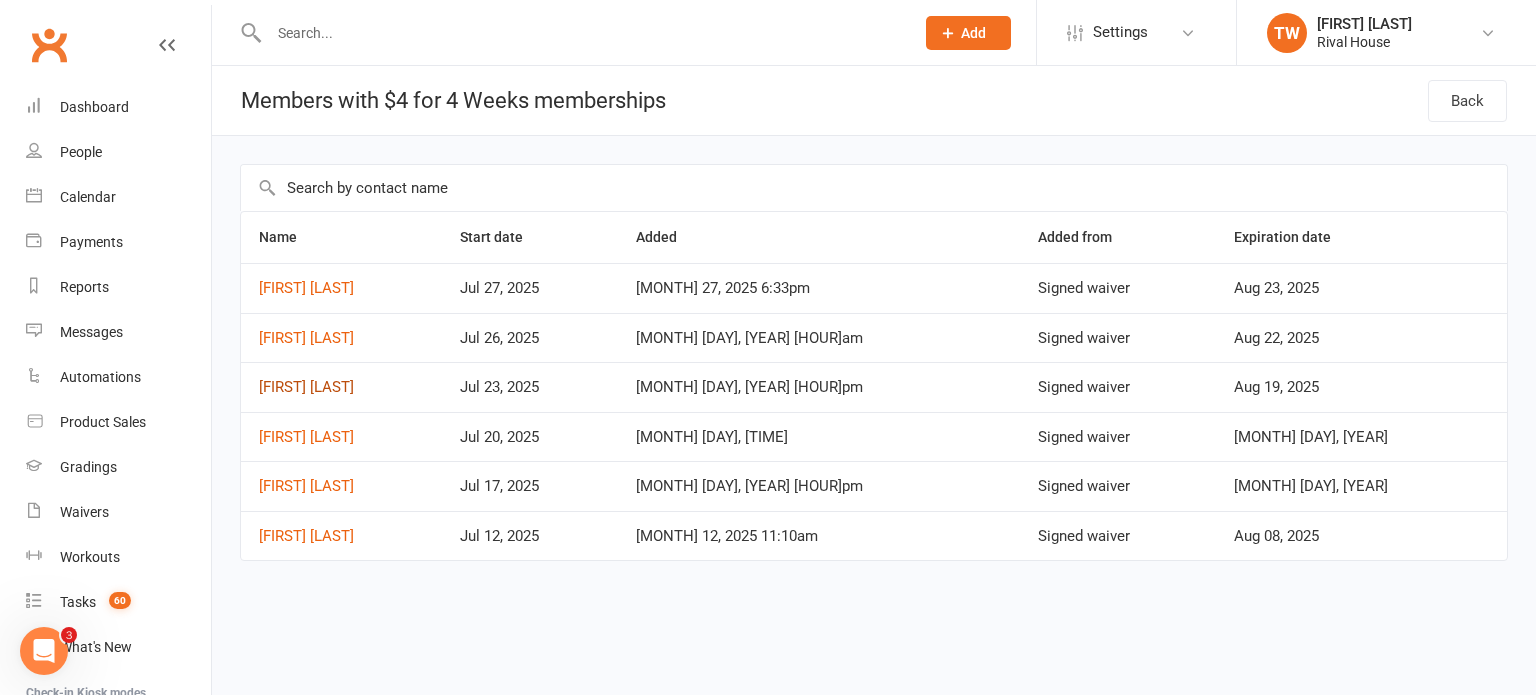 click on "[FIRST] [LAST]" at bounding box center (306, 387) 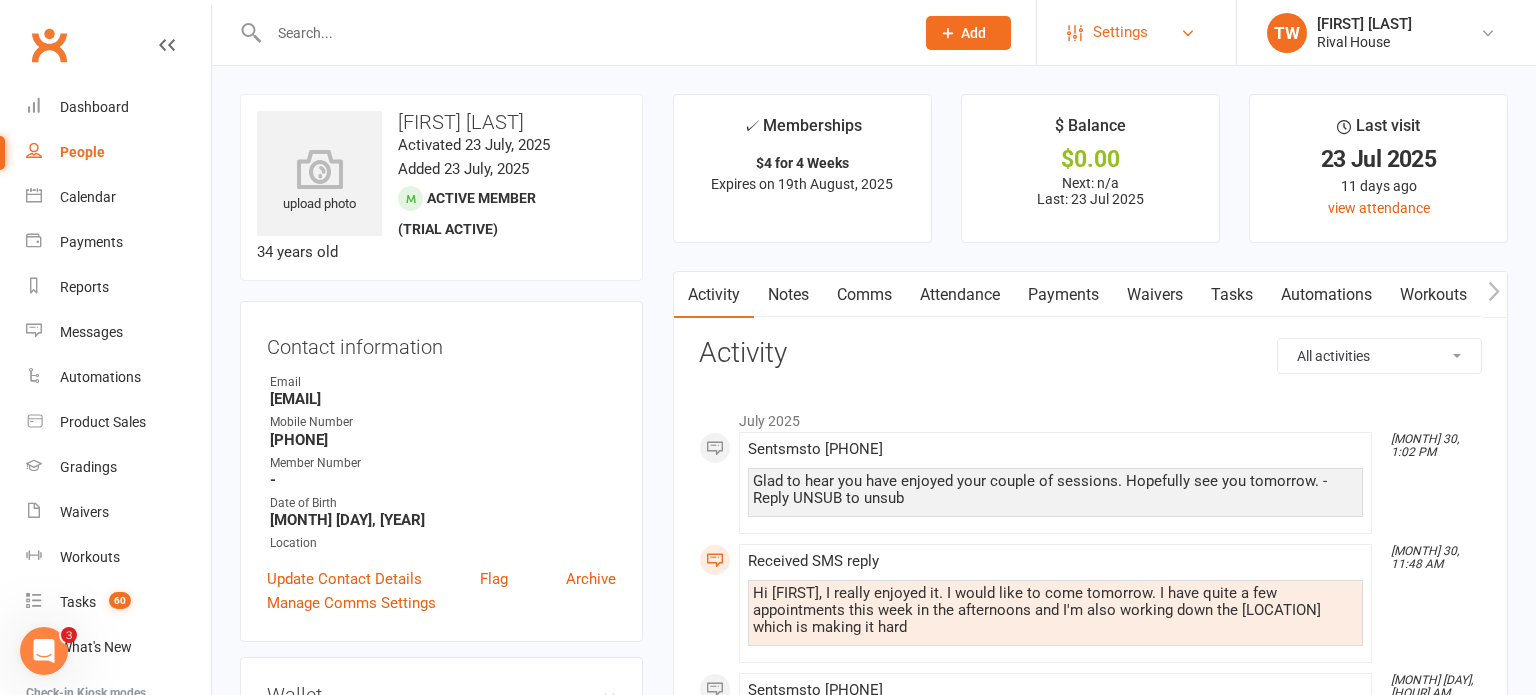 click on "Settings" at bounding box center [1136, 32] 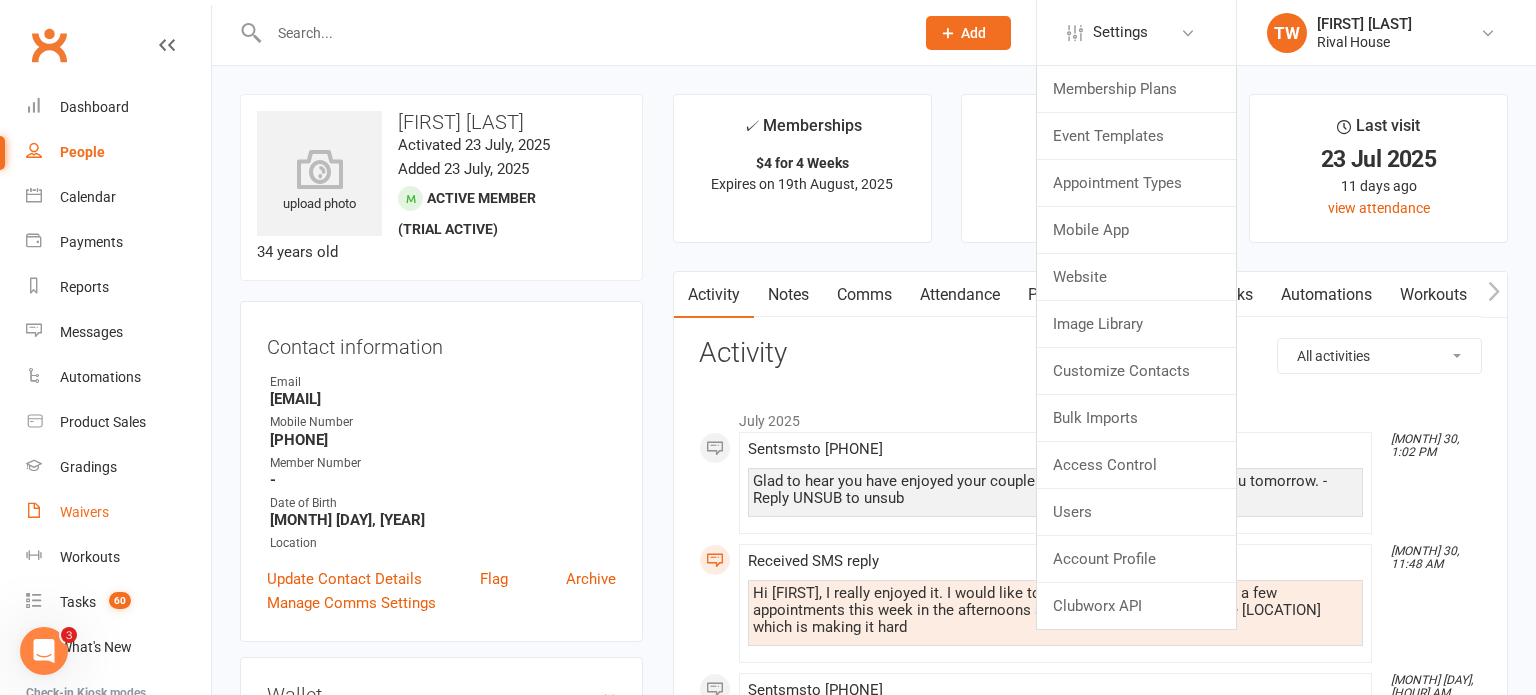 click on "Waivers" at bounding box center [84, 512] 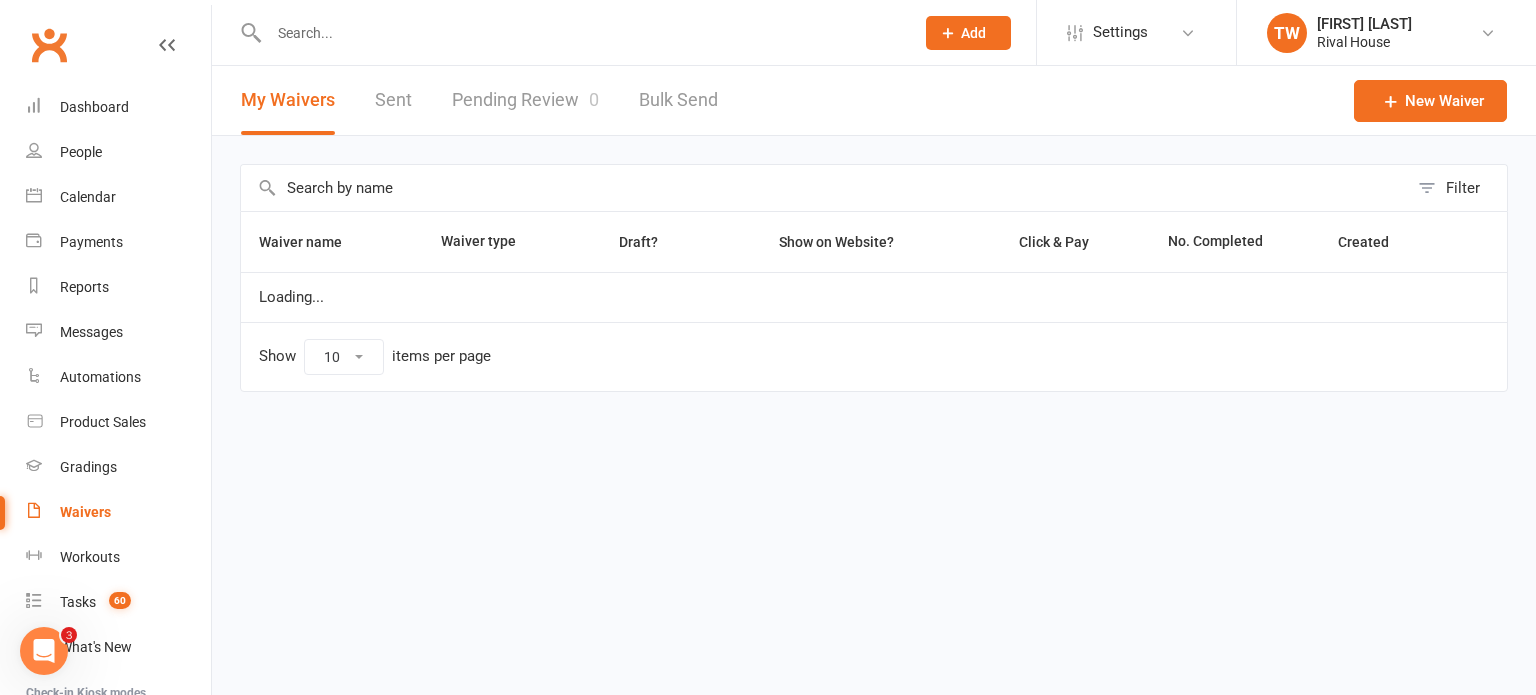 select on "50" 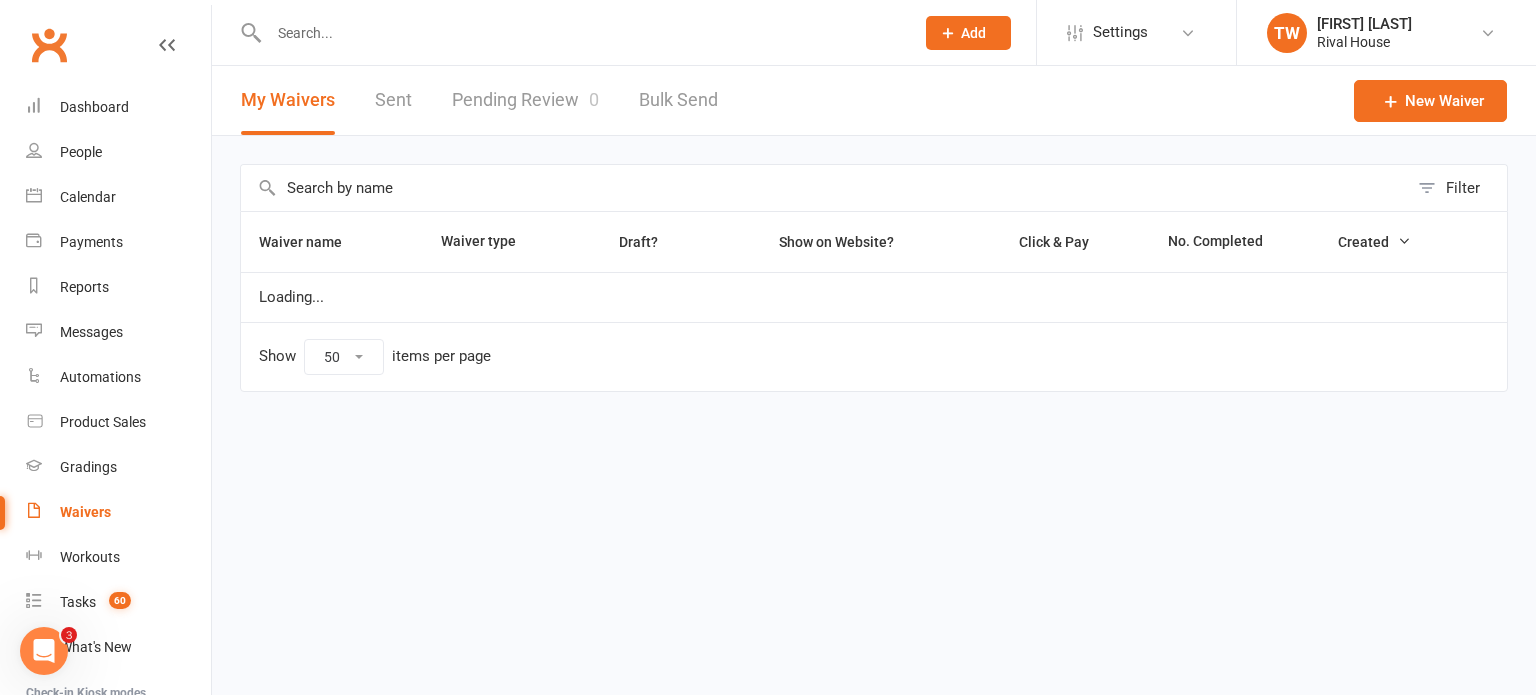 click at bounding box center (581, 33) 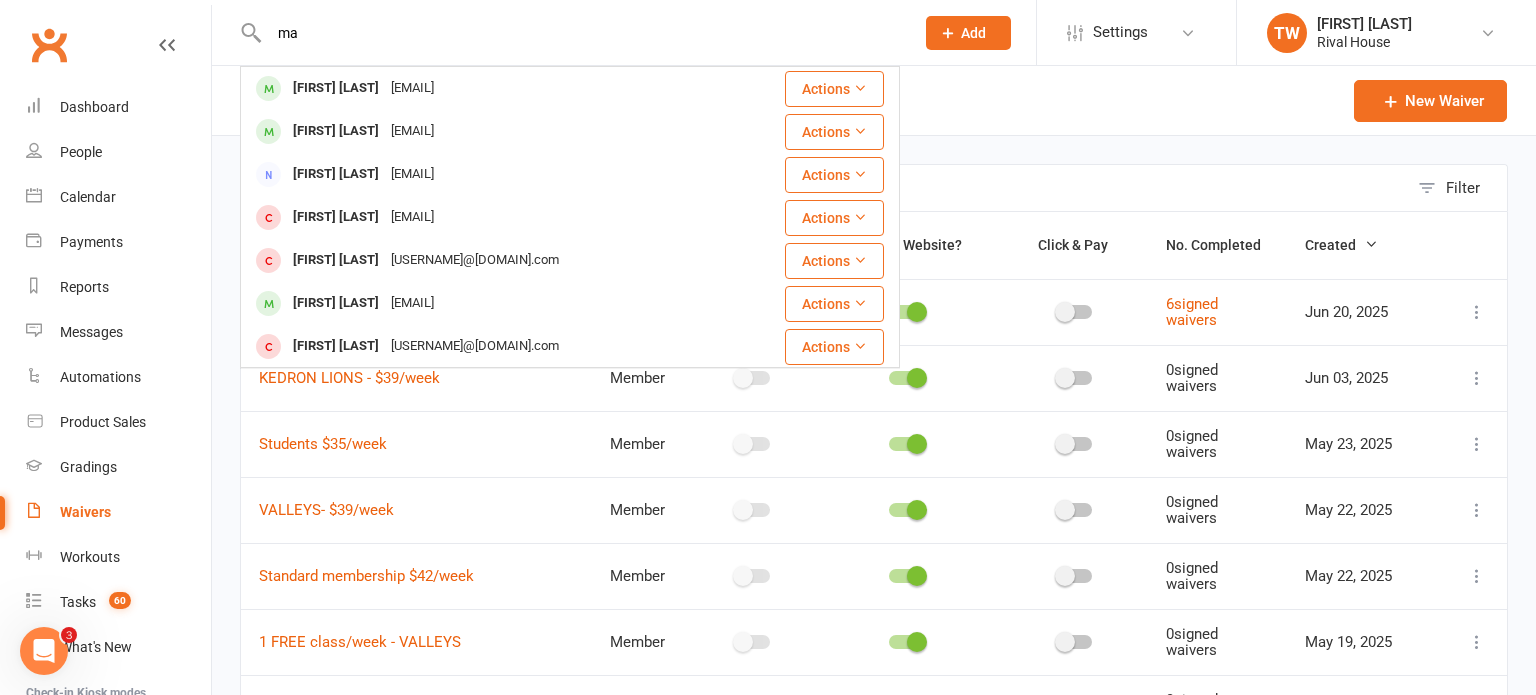 type on "m" 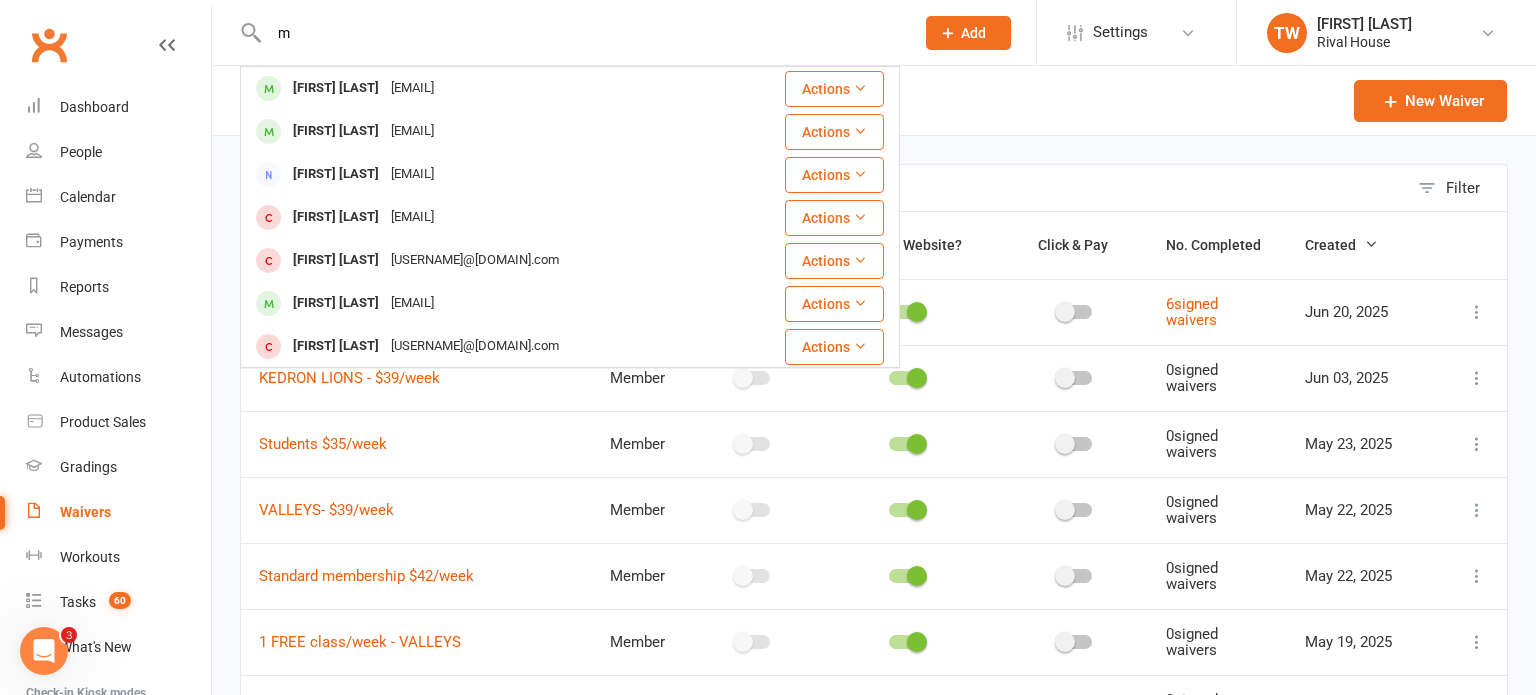 type 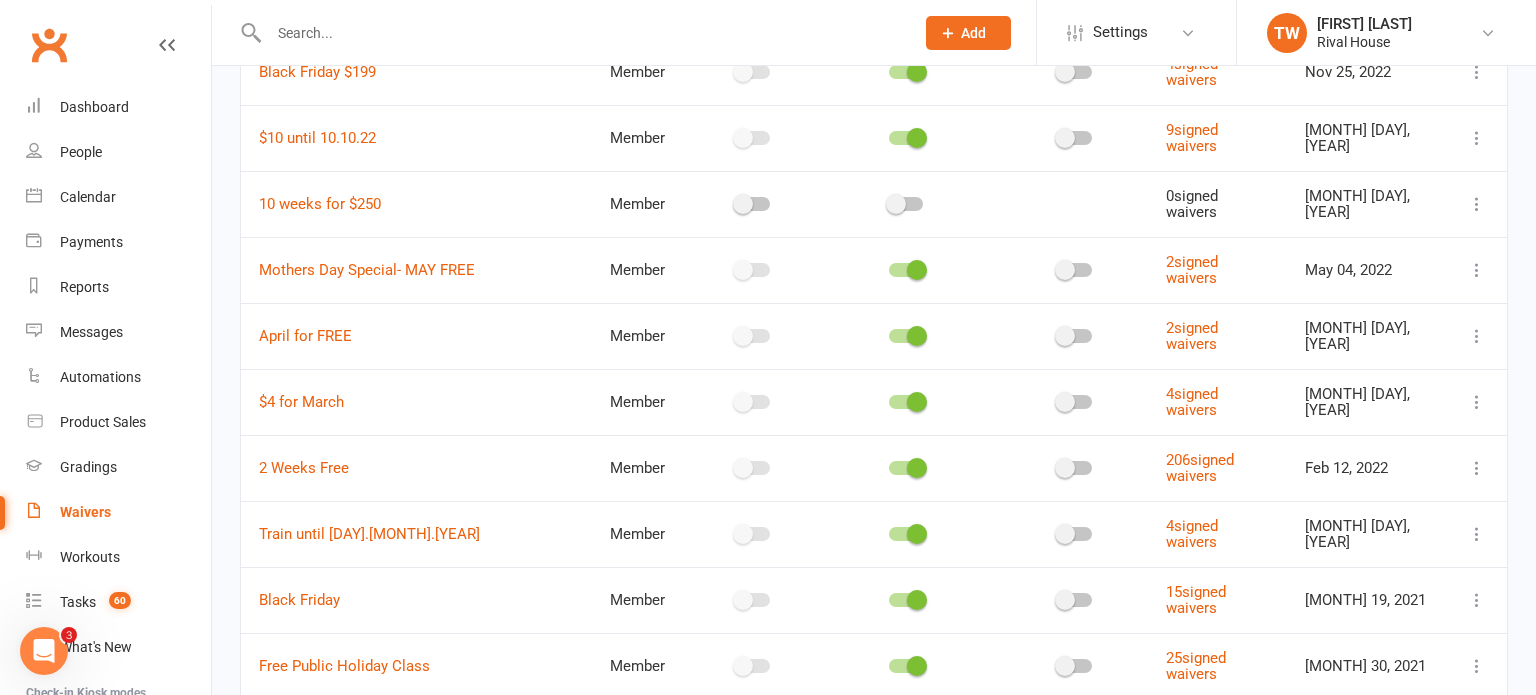 scroll, scrollTop: 1792, scrollLeft: 0, axis: vertical 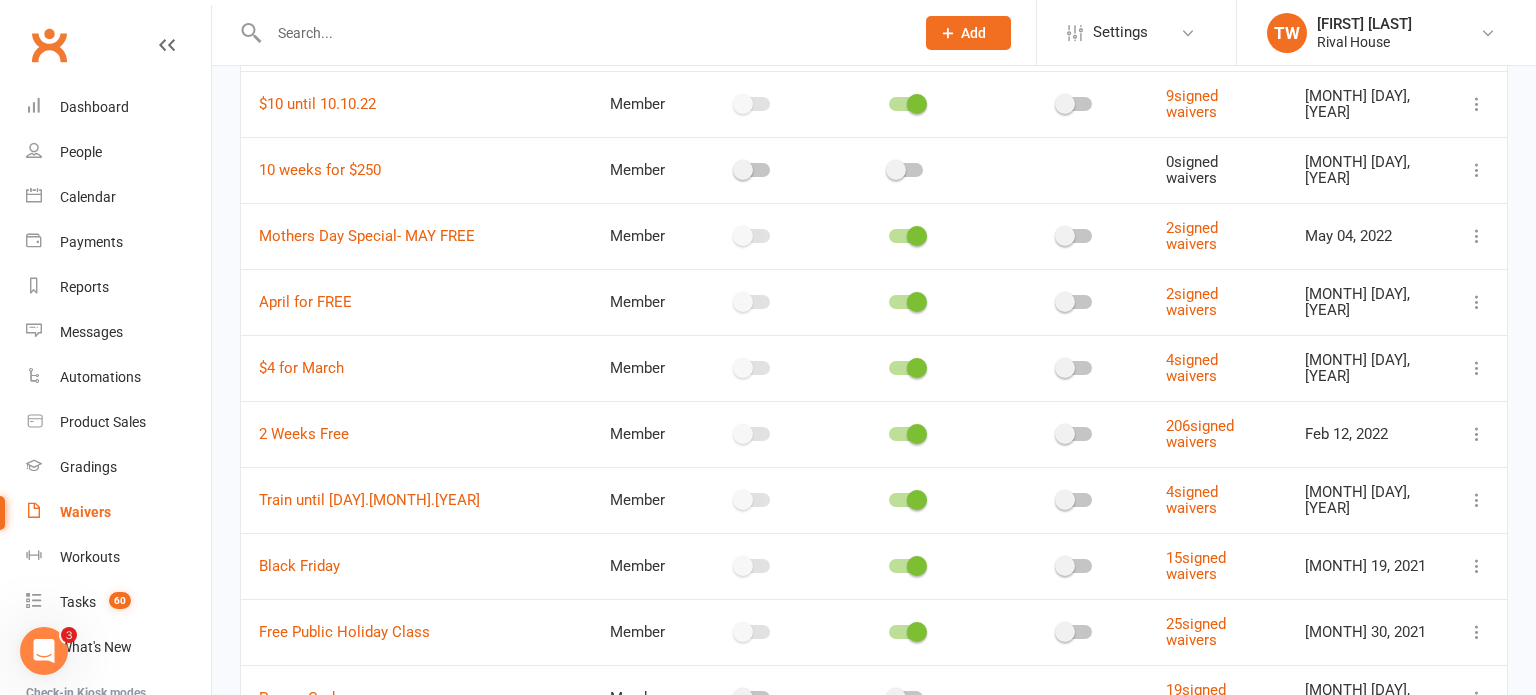click at bounding box center (1477, 434) 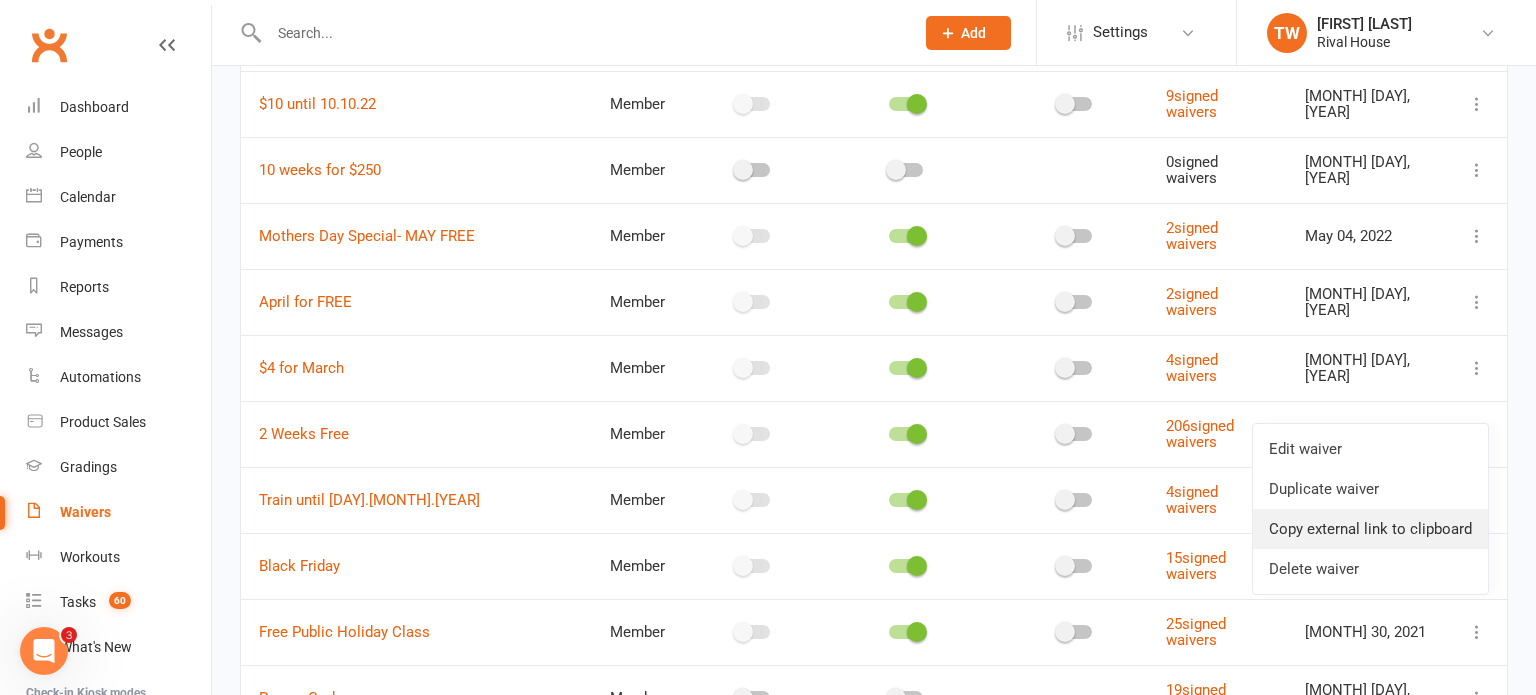 click on "Copy external link to clipboard" at bounding box center (1370, 529) 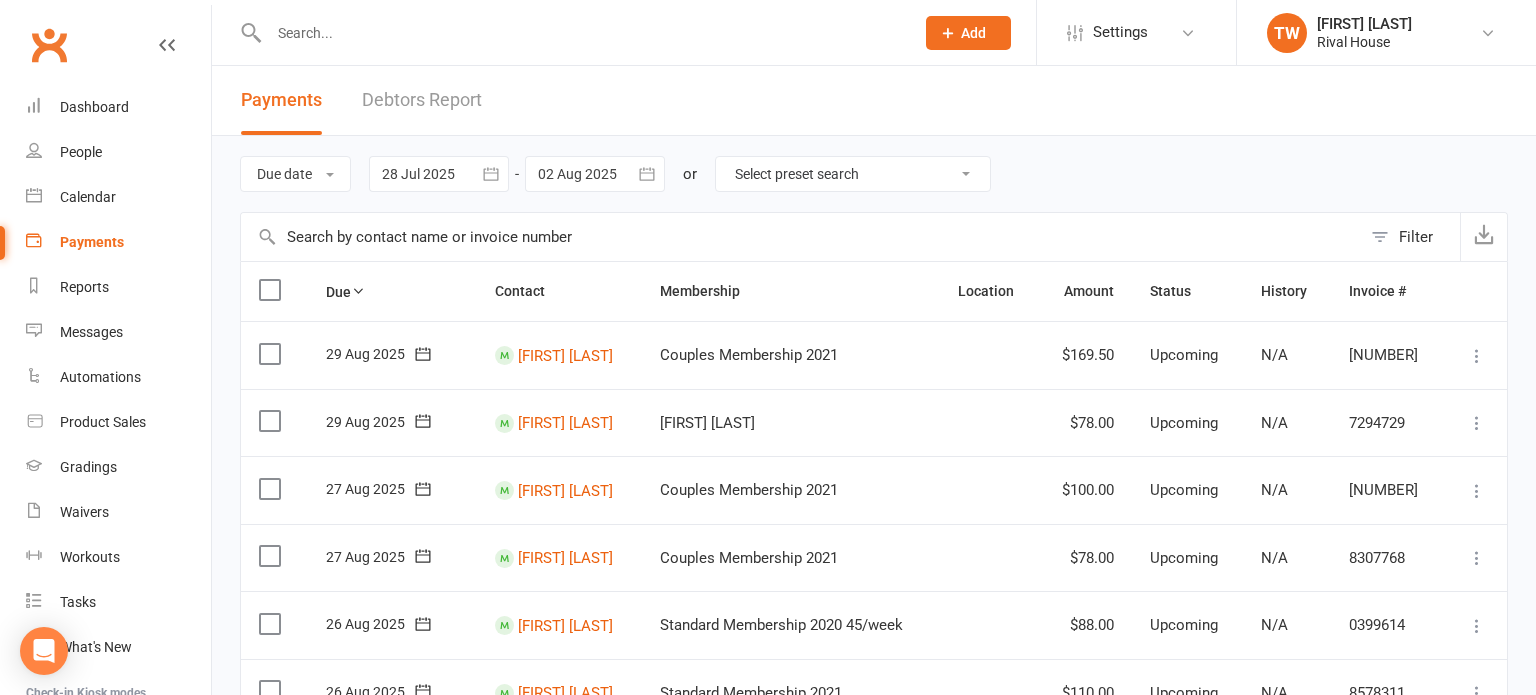 scroll, scrollTop: 0, scrollLeft: 0, axis: both 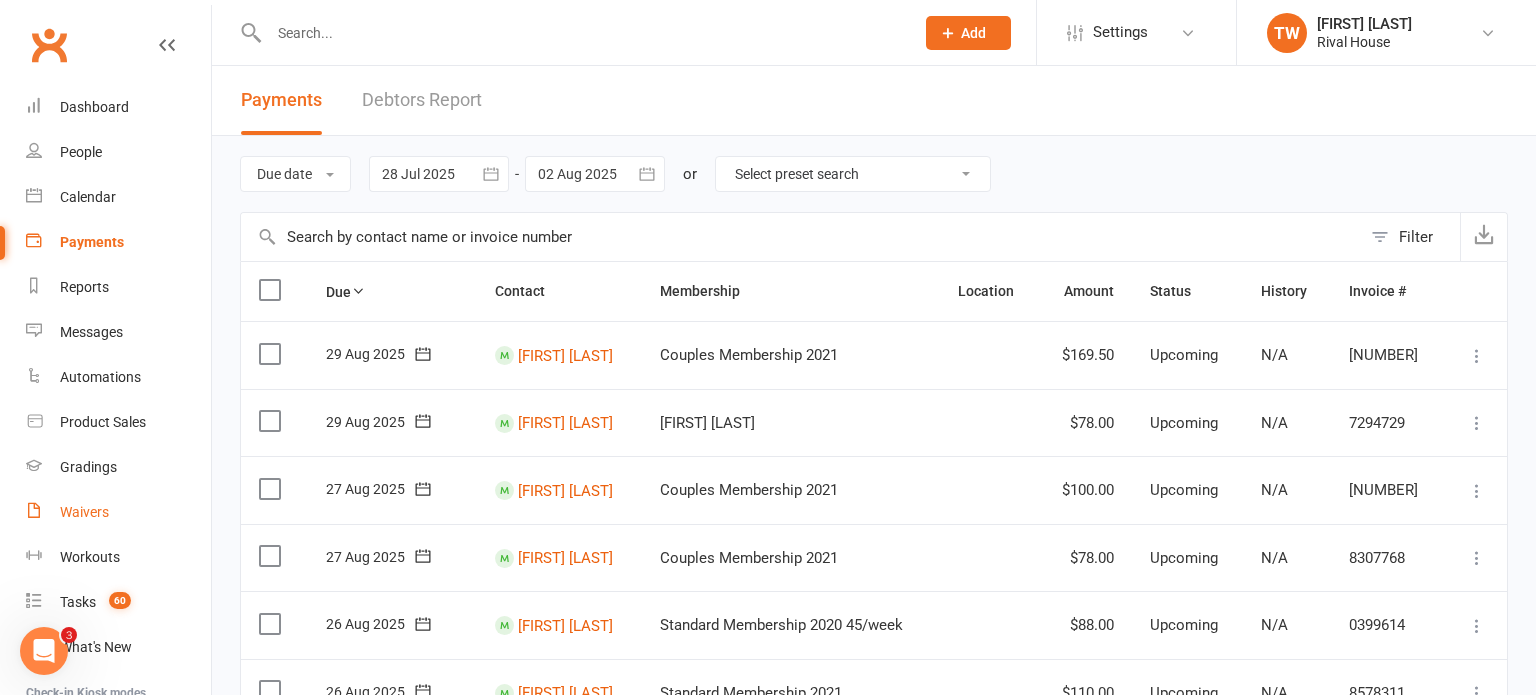 click on "Waivers" at bounding box center [84, 512] 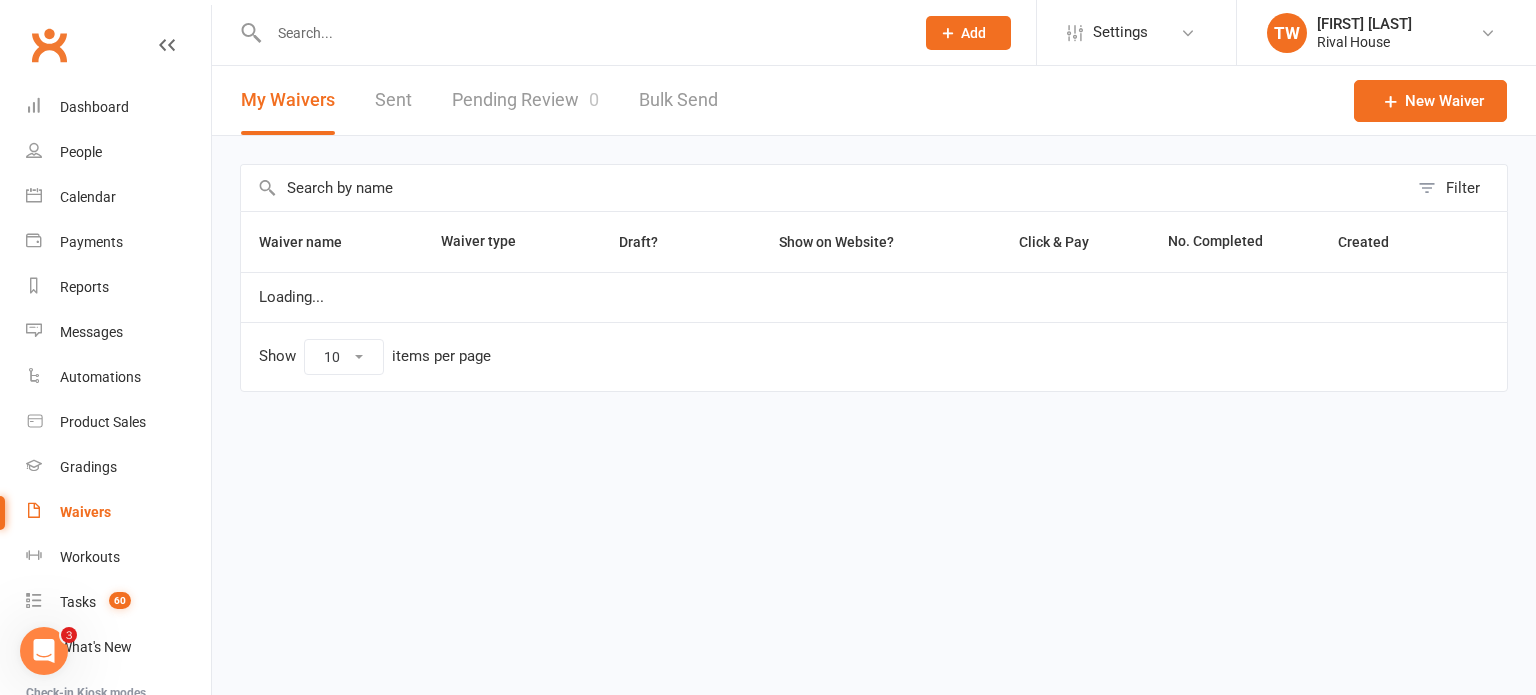 select on "50" 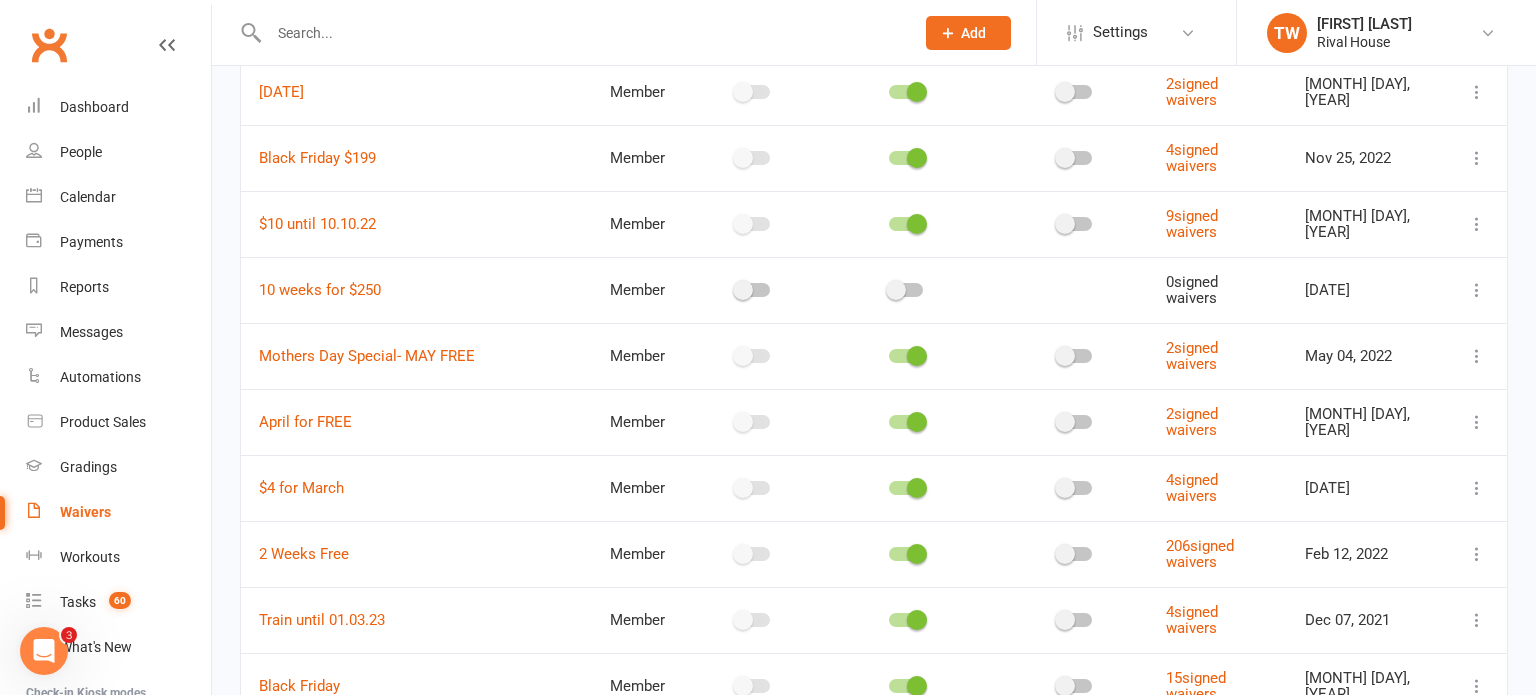 scroll, scrollTop: 1676, scrollLeft: 0, axis: vertical 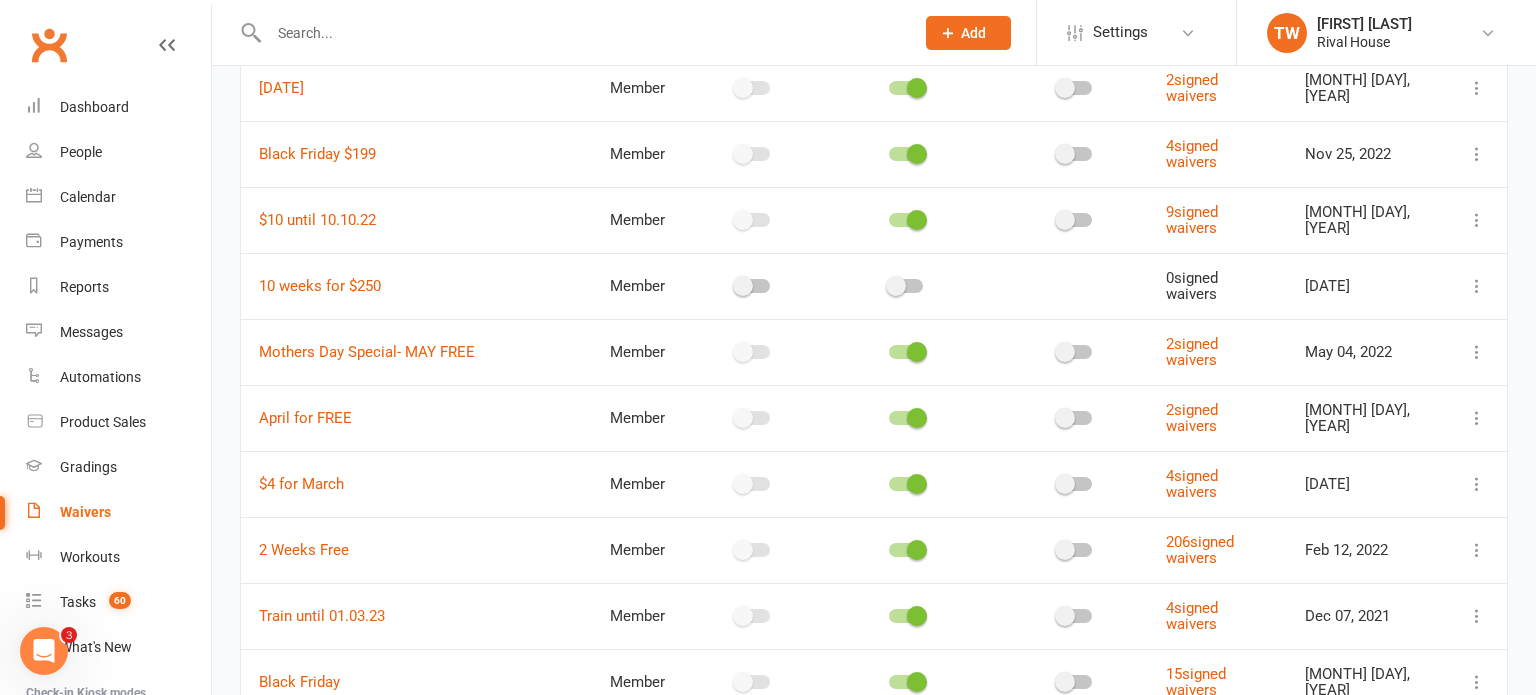 click at bounding box center [1477, 550] 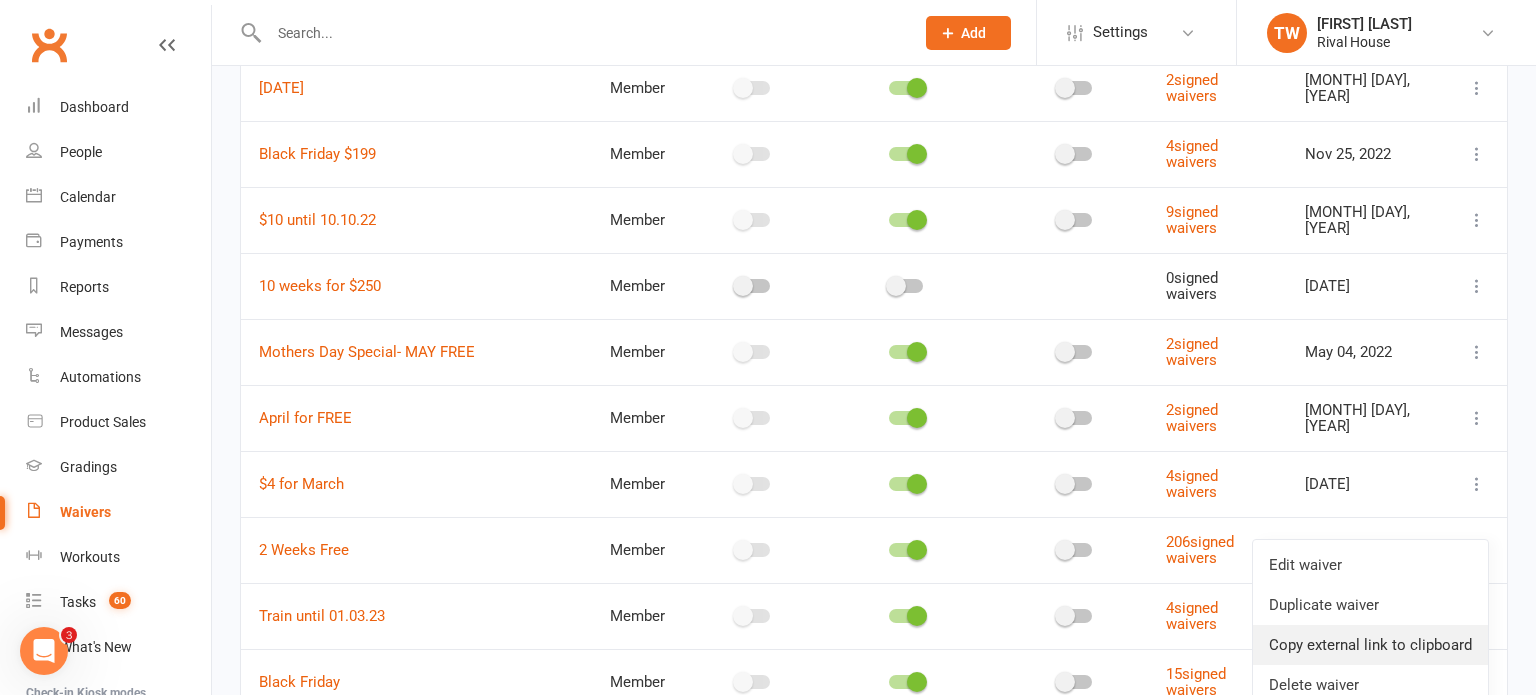 click on "Copy external link to clipboard" at bounding box center (1370, 645) 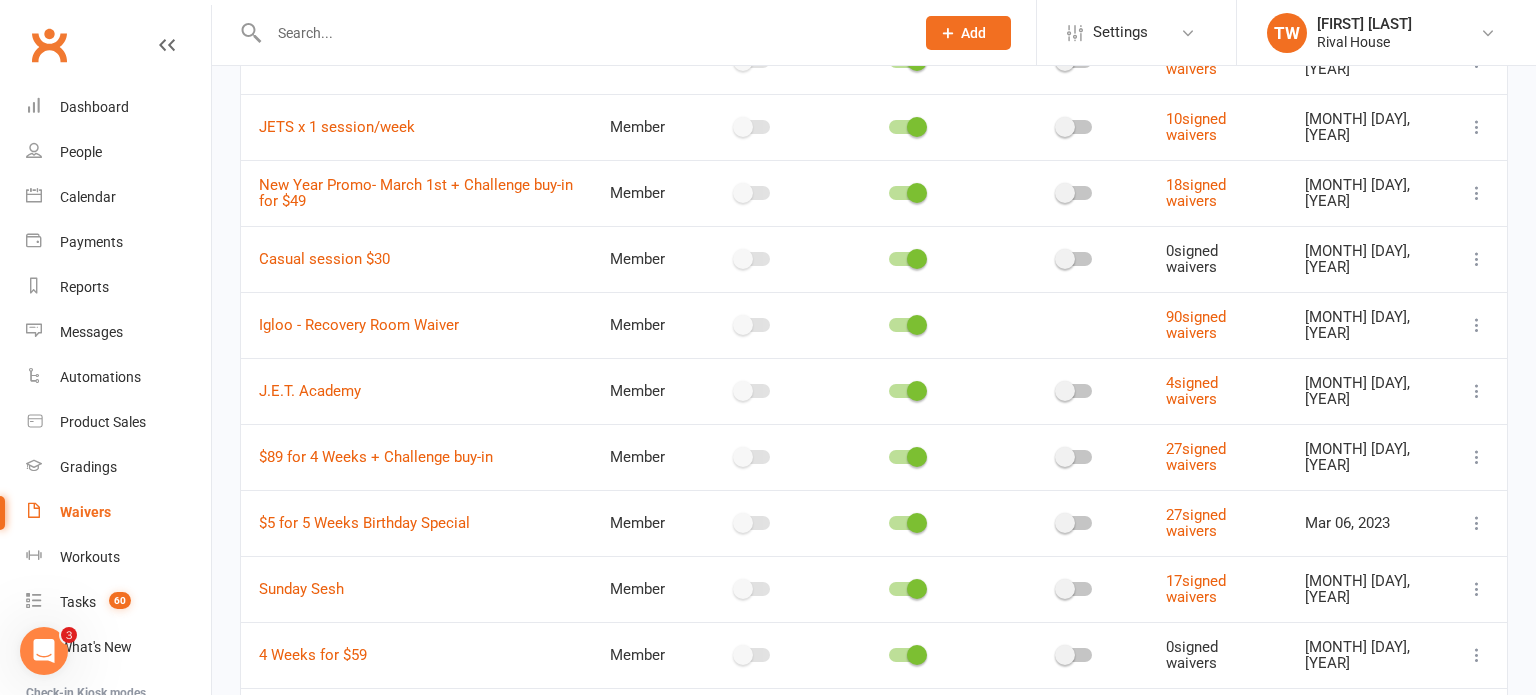 scroll, scrollTop: 1024, scrollLeft: 0, axis: vertical 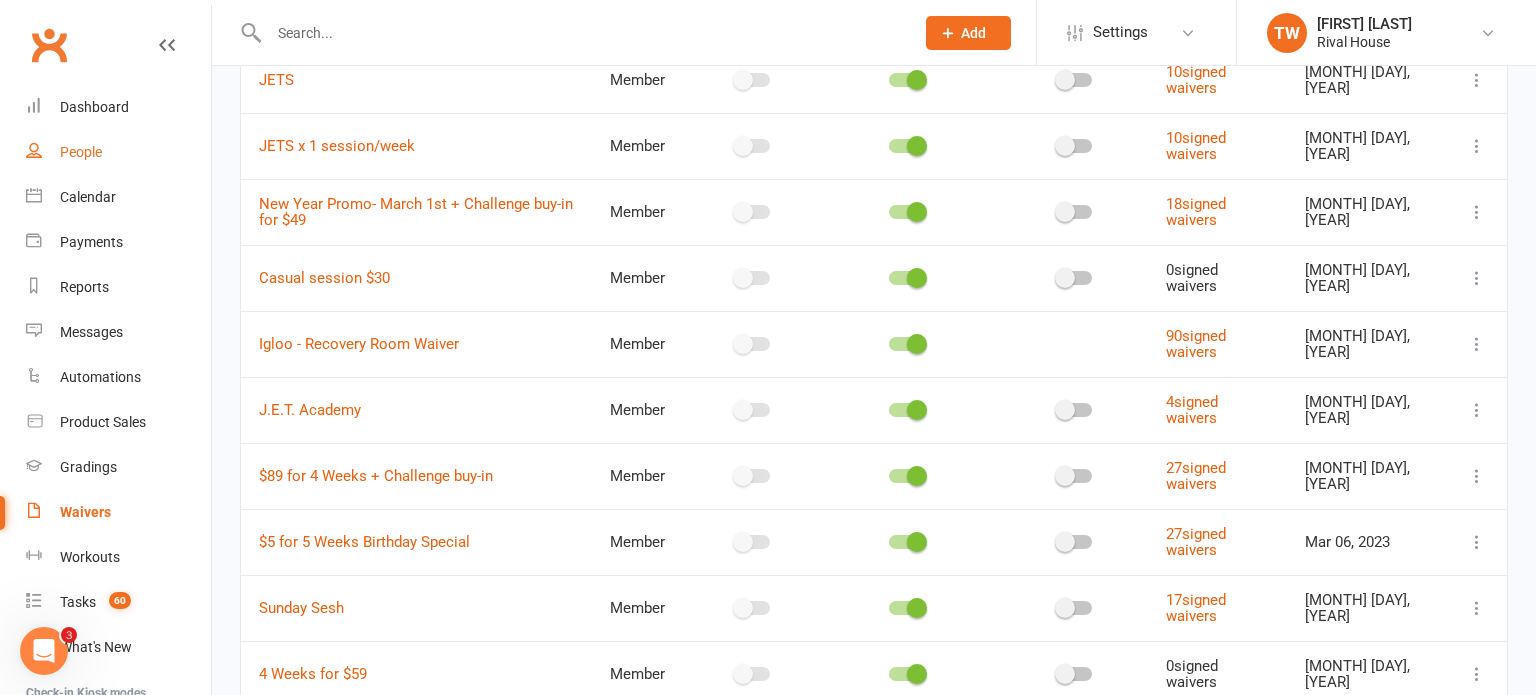 click on "People" at bounding box center [81, 152] 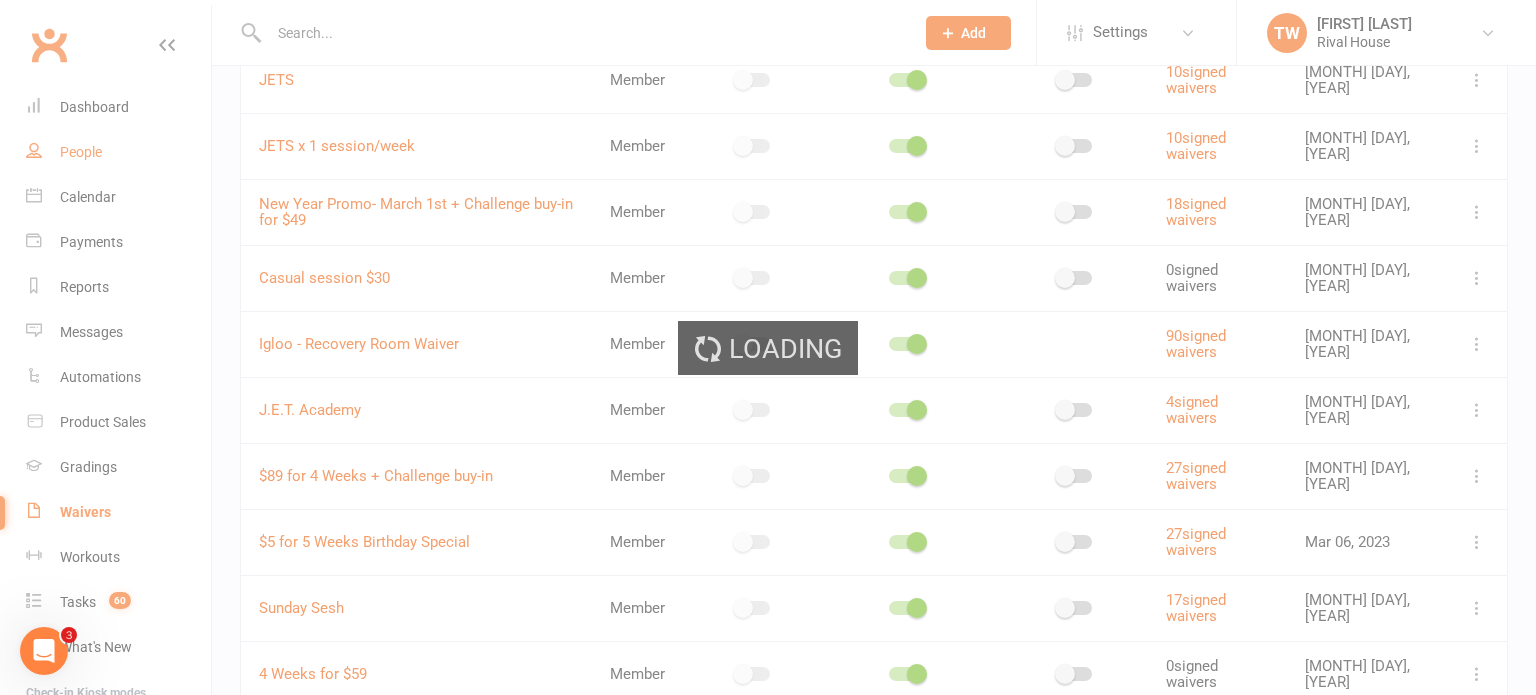 scroll, scrollTop: 0, scrollLeft: 0, axis: both 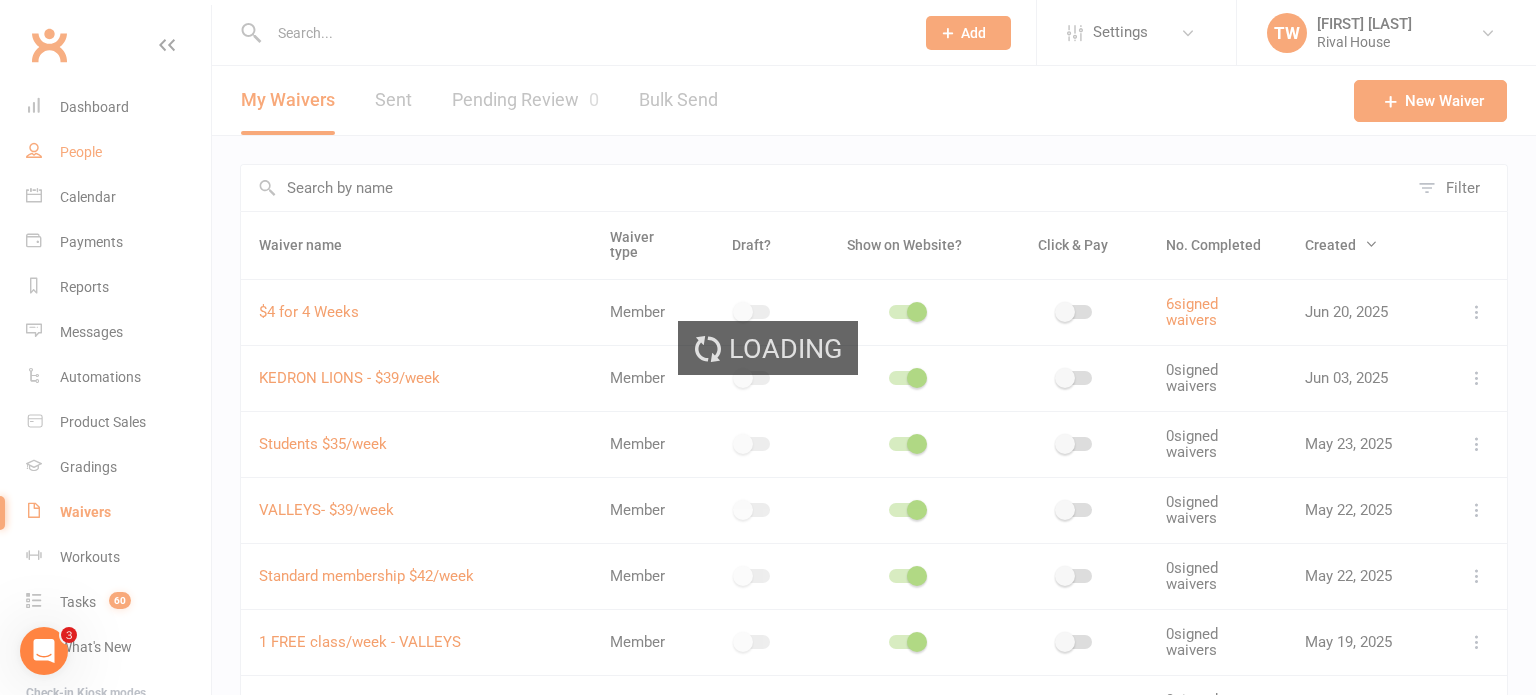 select on "100" 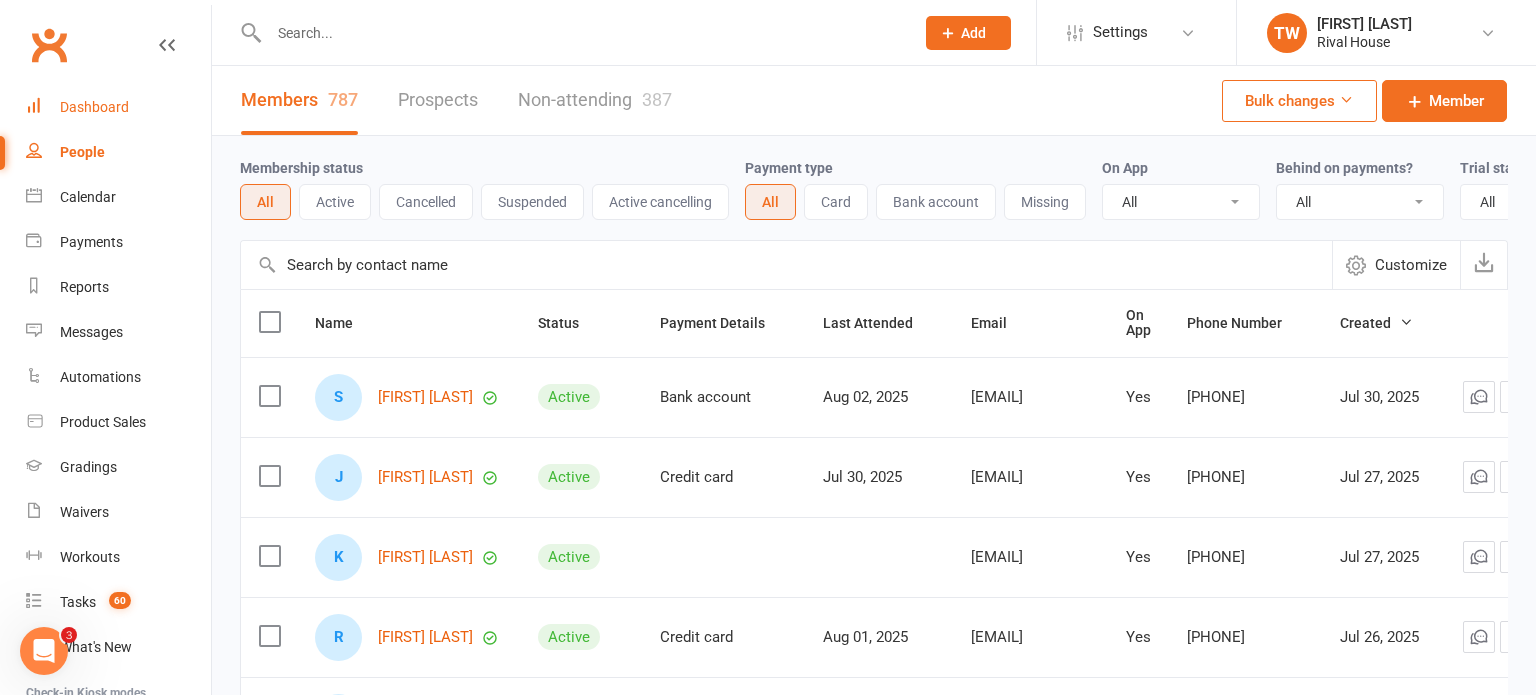 click on "Dashboard" at bounding box center (118, 107) 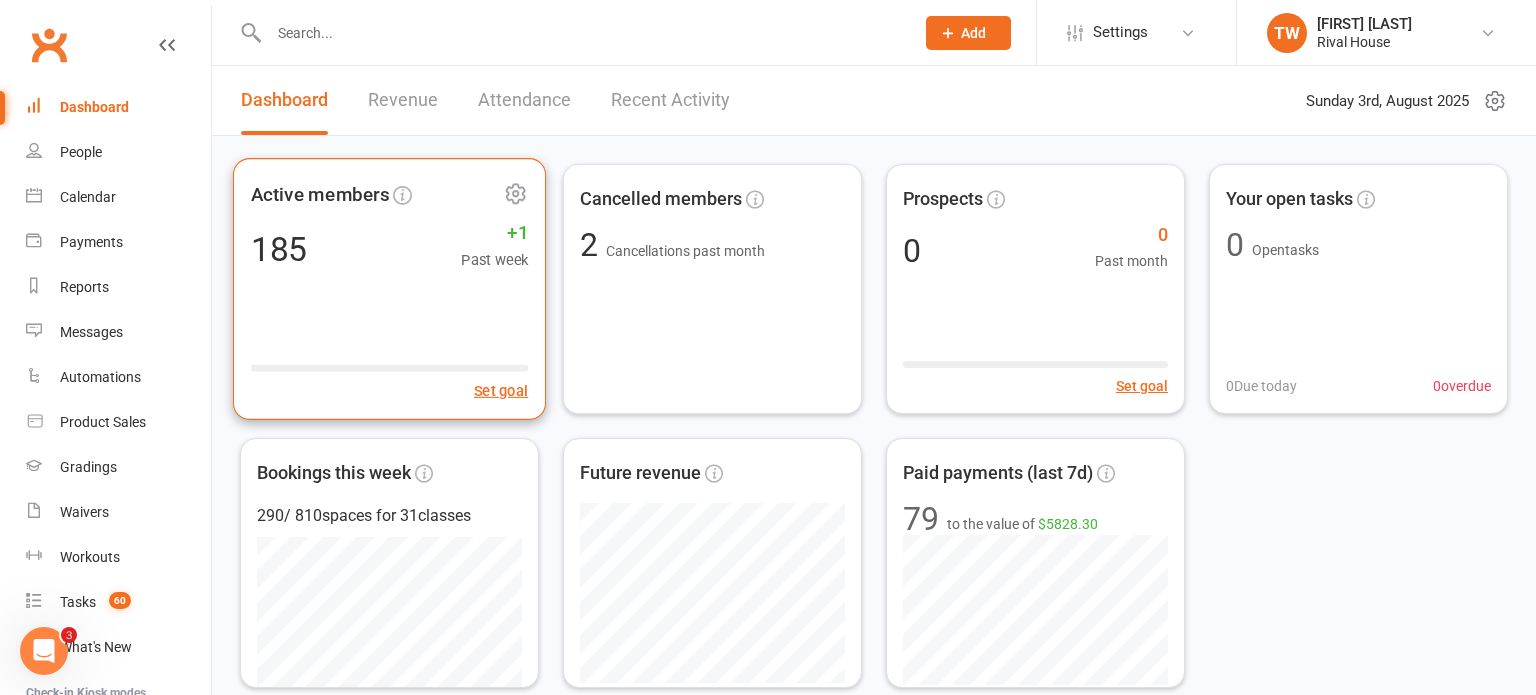 click on "Active members   185 +1 Past week Set goal" at bounding box center (389, 289) 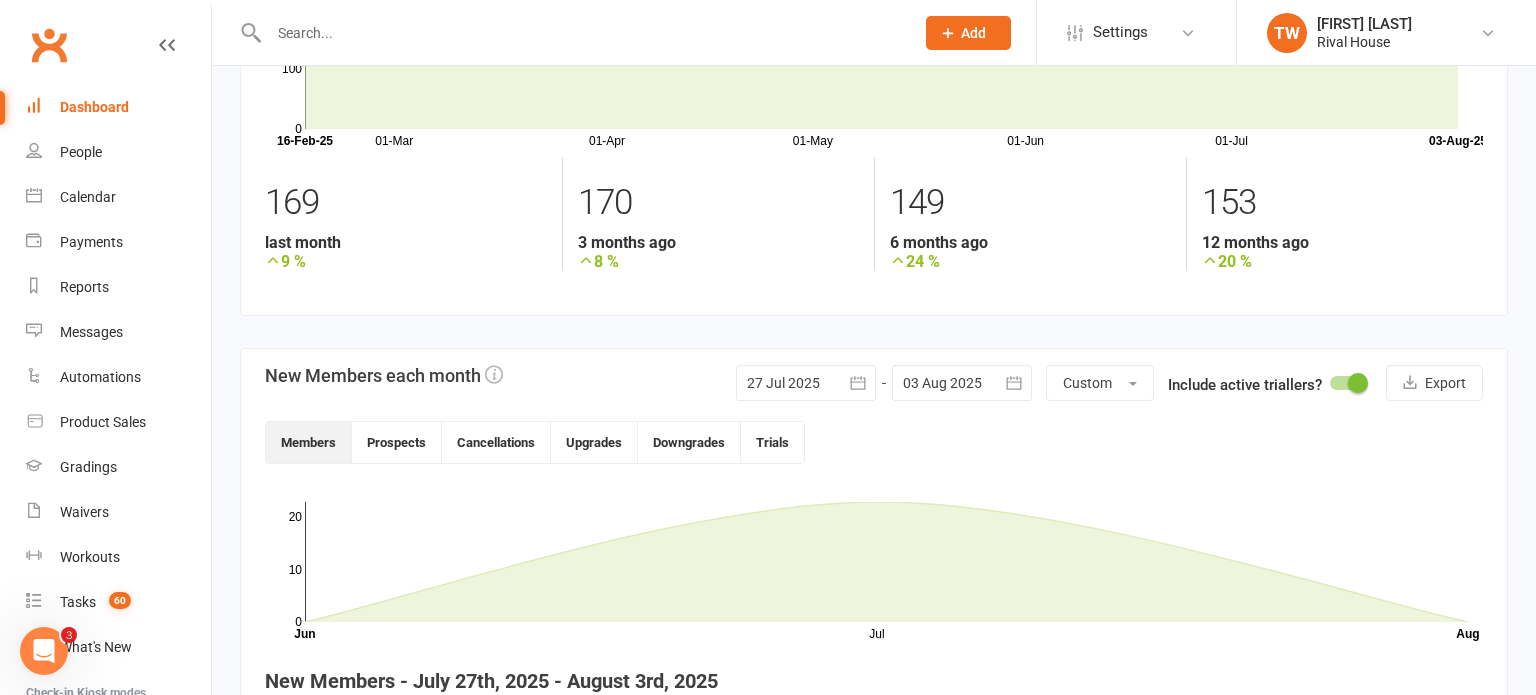 scroll, scrollTop: 0, scrollLeft: 0, axis: both 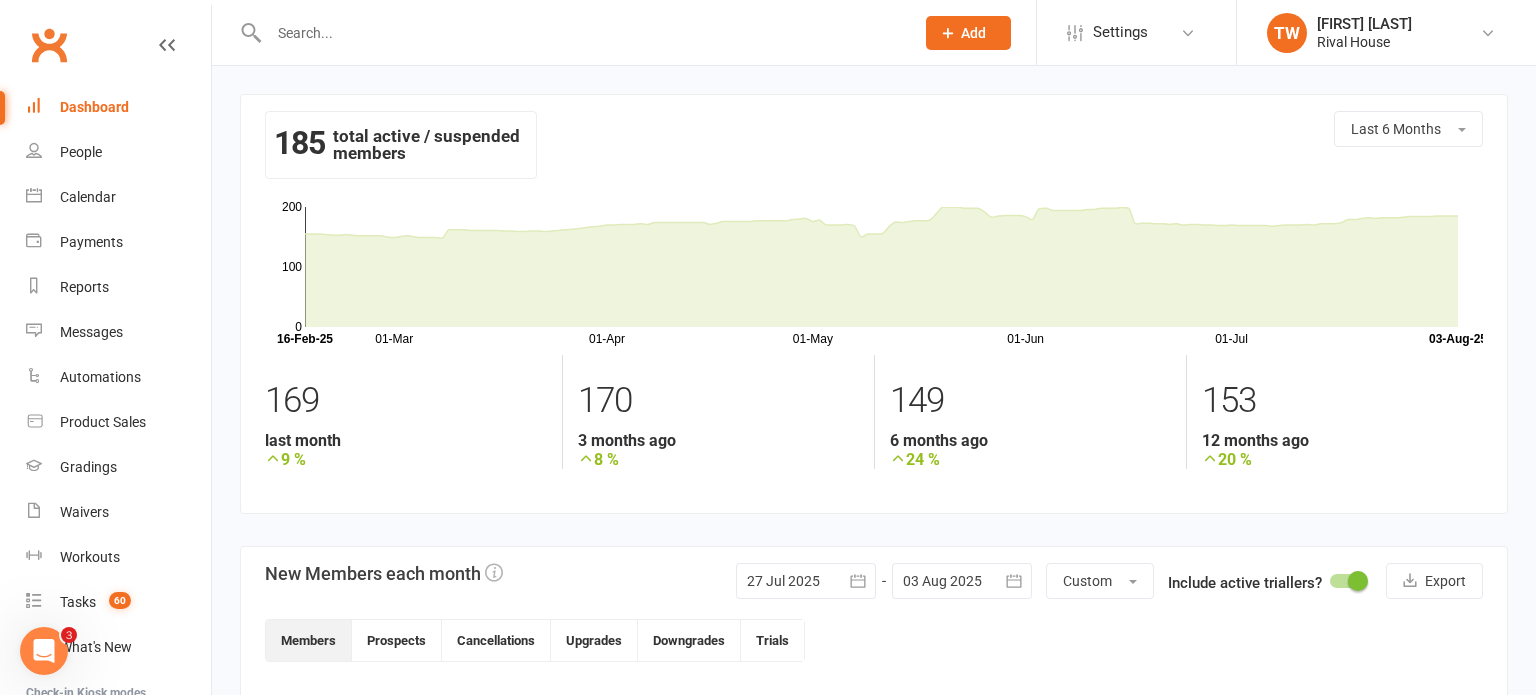 click 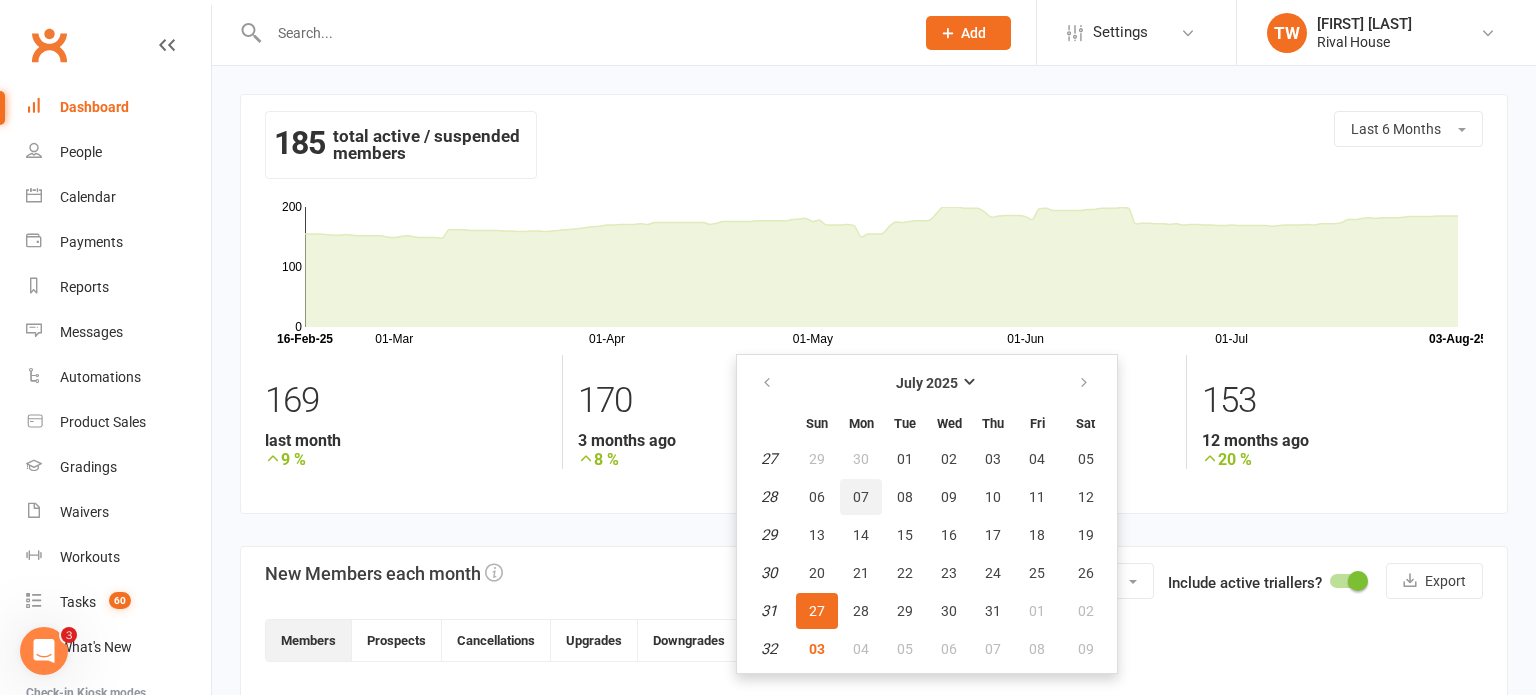 click on "07" at bounding box center (861, 497) 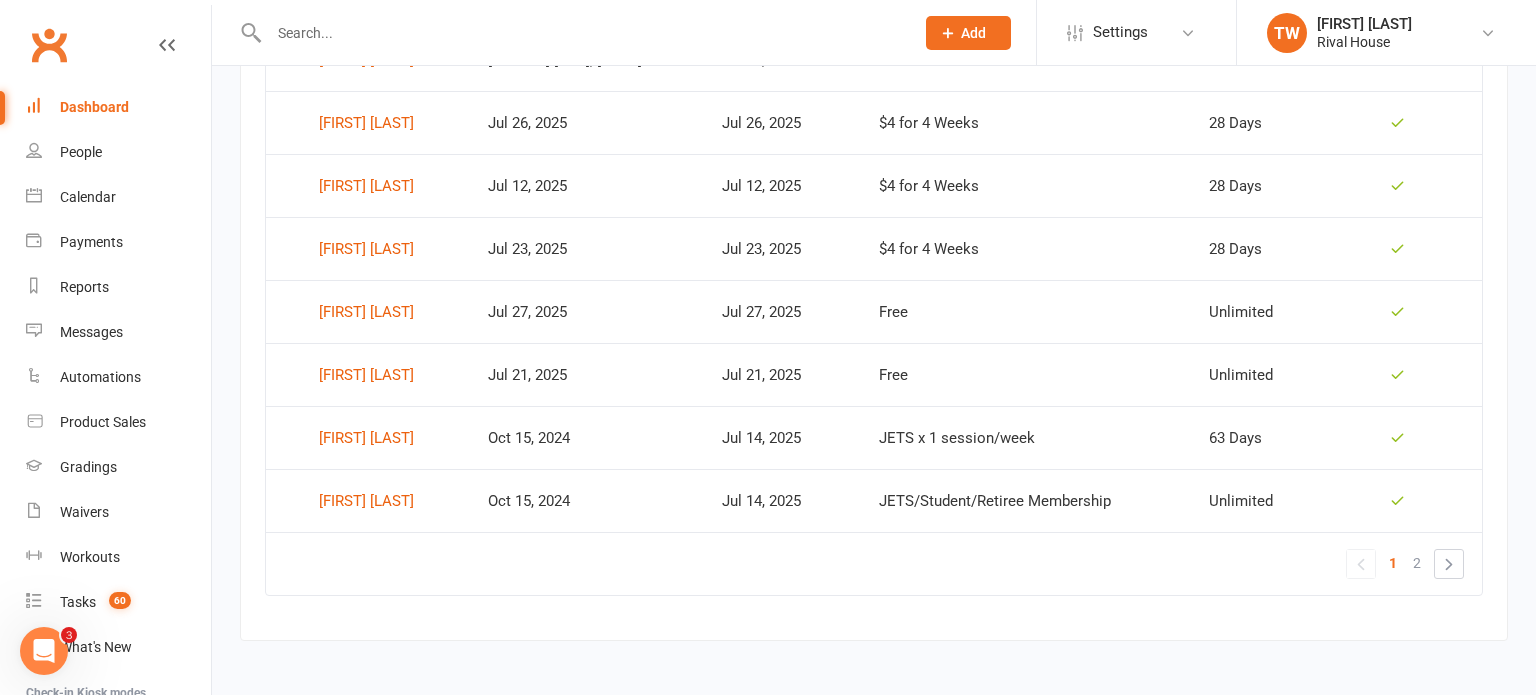 scroll, scrollTop: 1384, scrollLeft: 0, axis: vertical 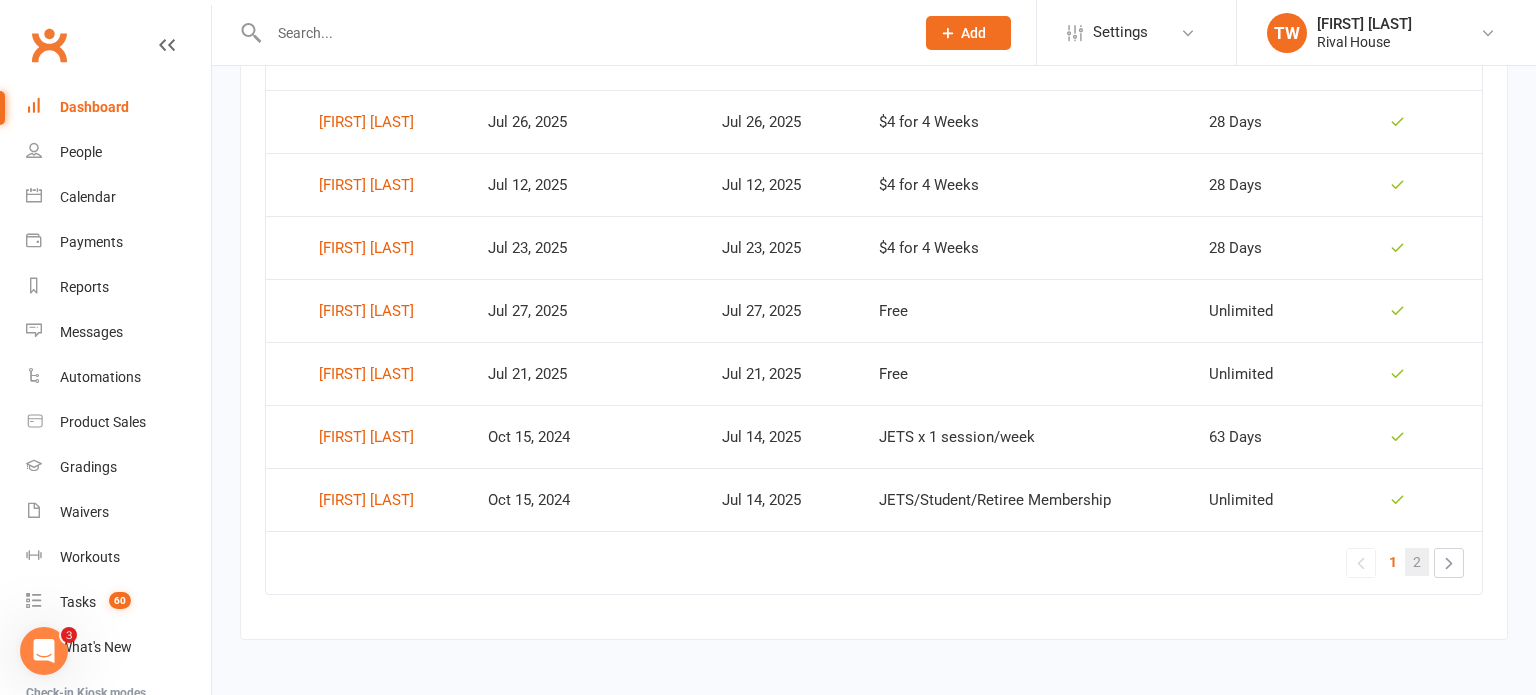click on "2" at bounding box center [1417, 562] 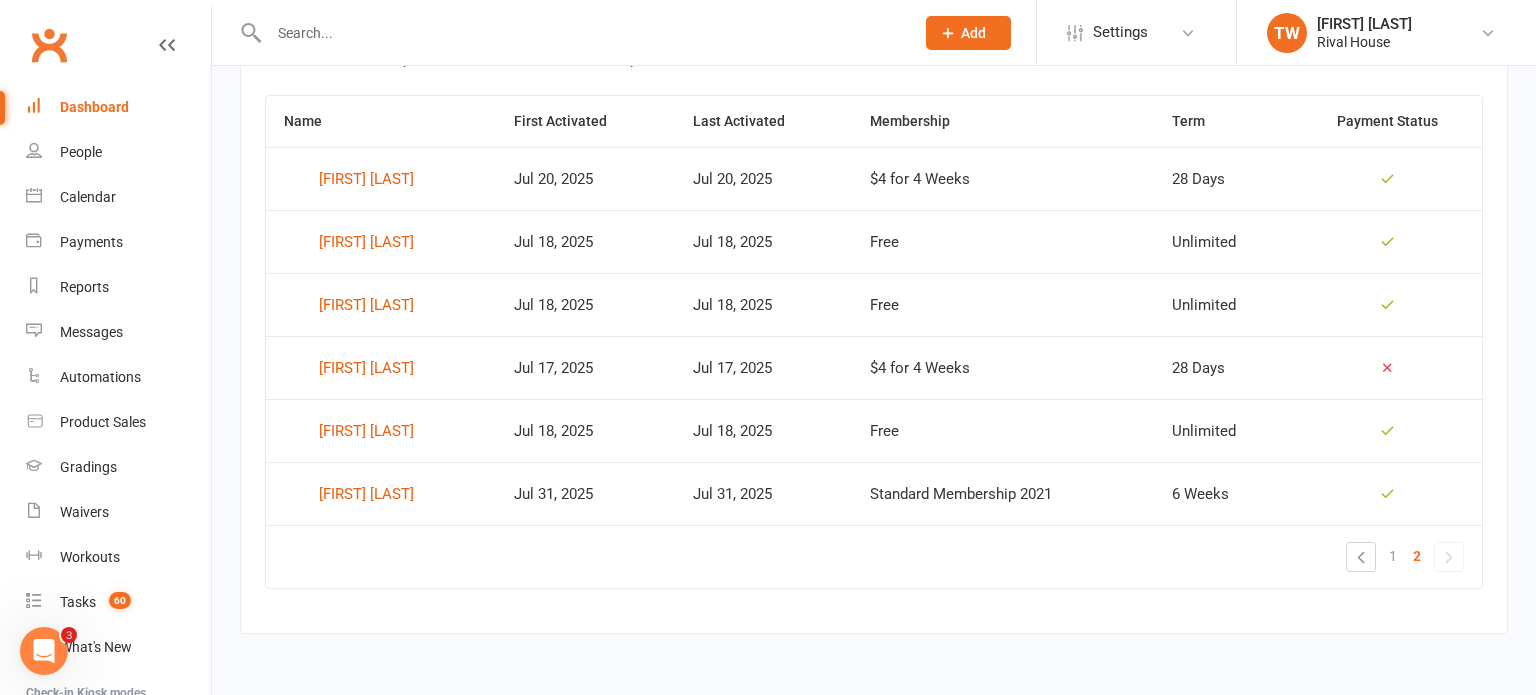 scroll, scrollTop: 820, scrollLeft: 0, axis: vertical 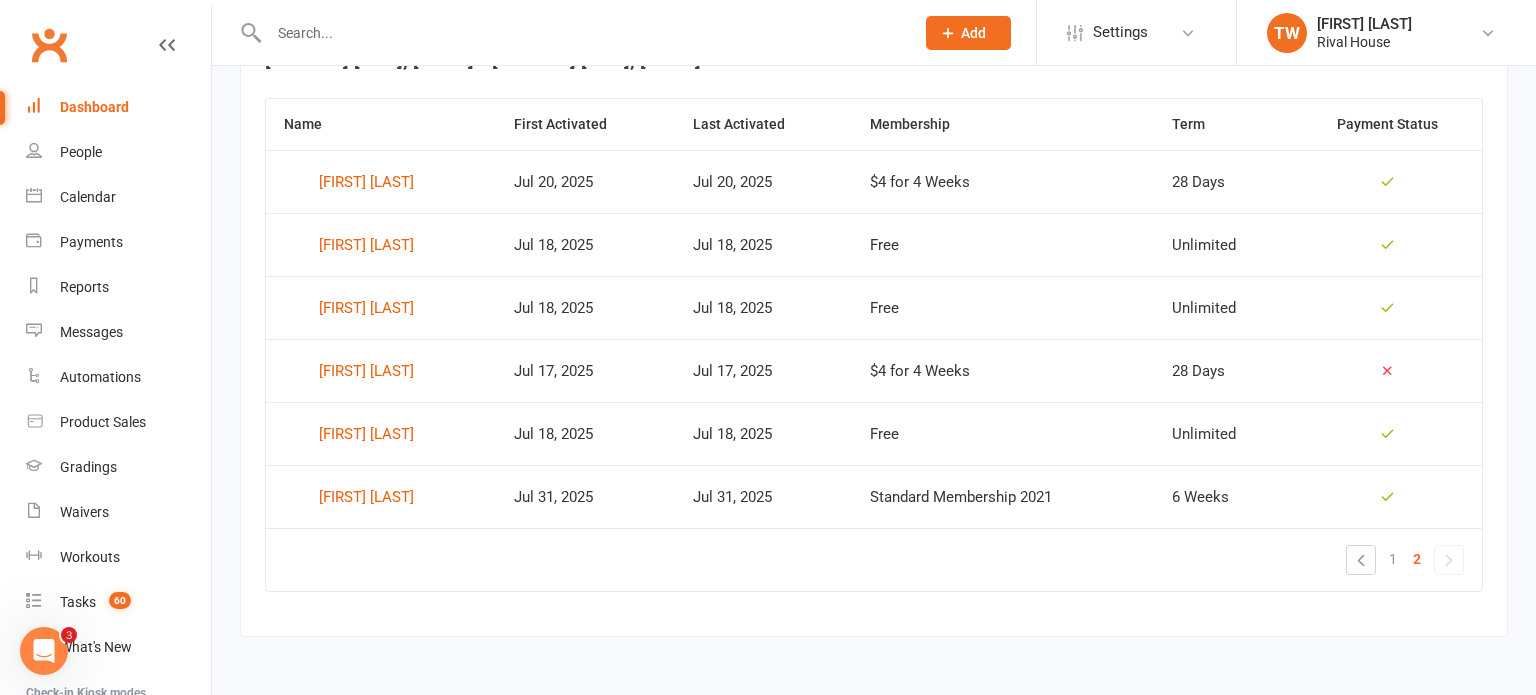 click on "Jul 20, 2025" at bounding box center (763, 181) 